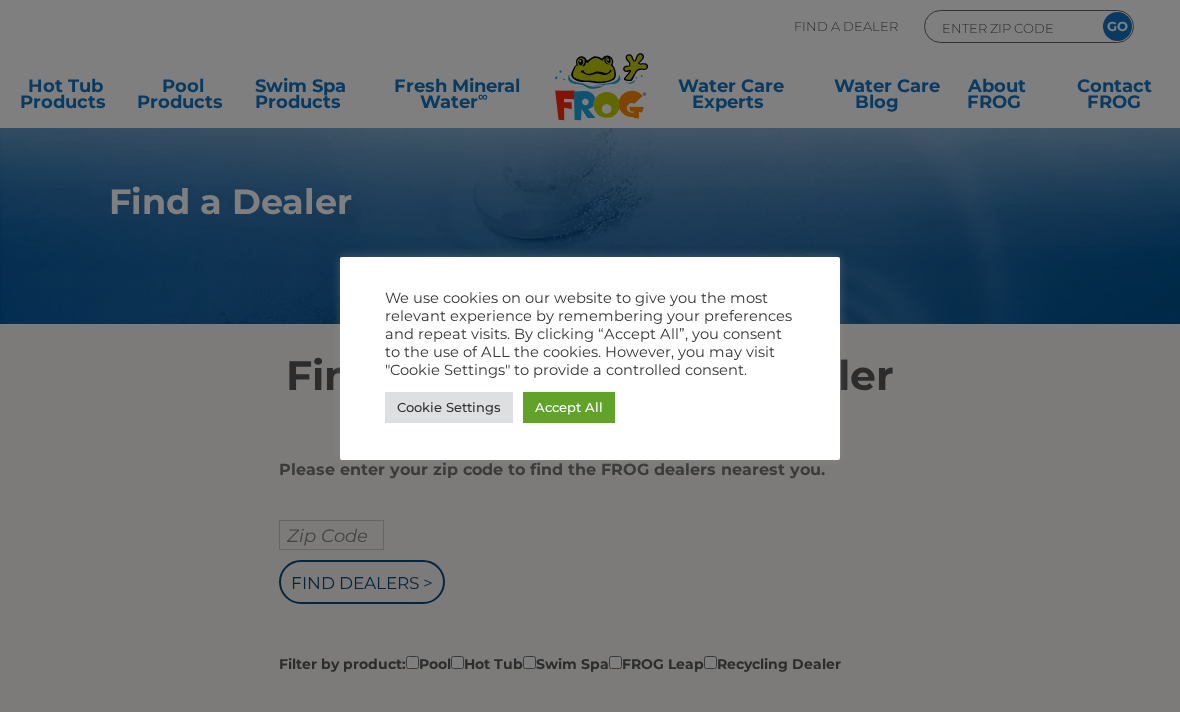 scroll, scrollTop: 0, scrollLeft: 0, axis: both 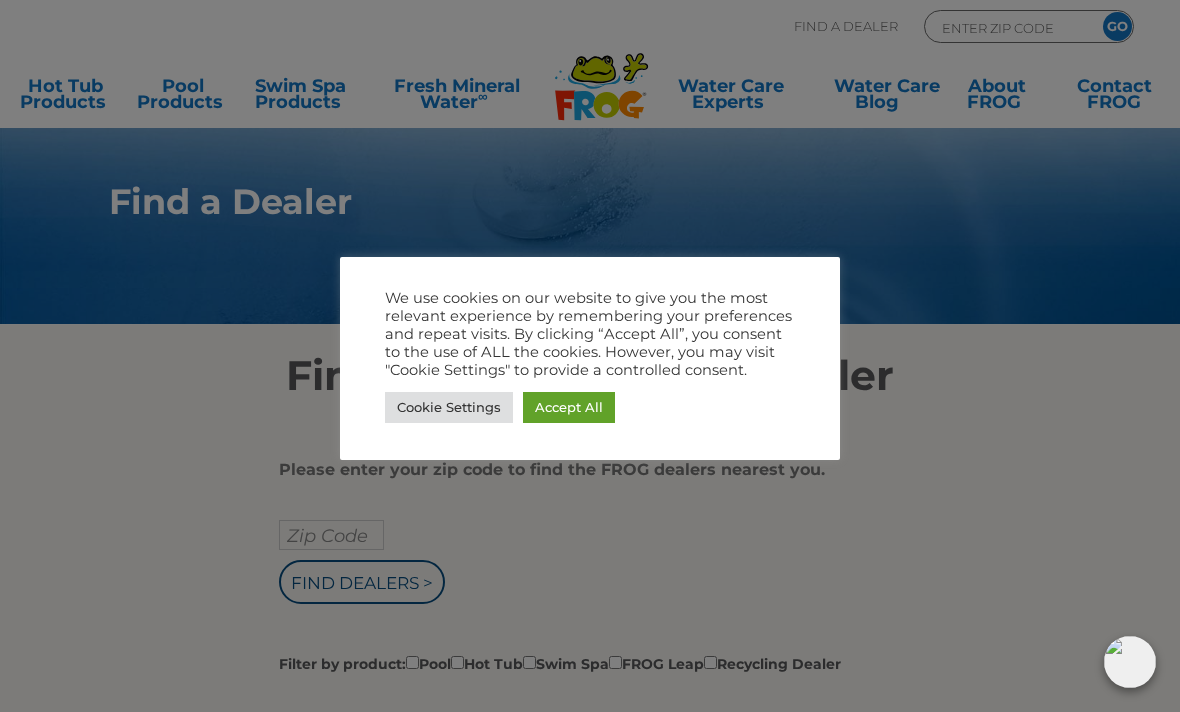 click on "Accept All" at bounding box center [569, 407] 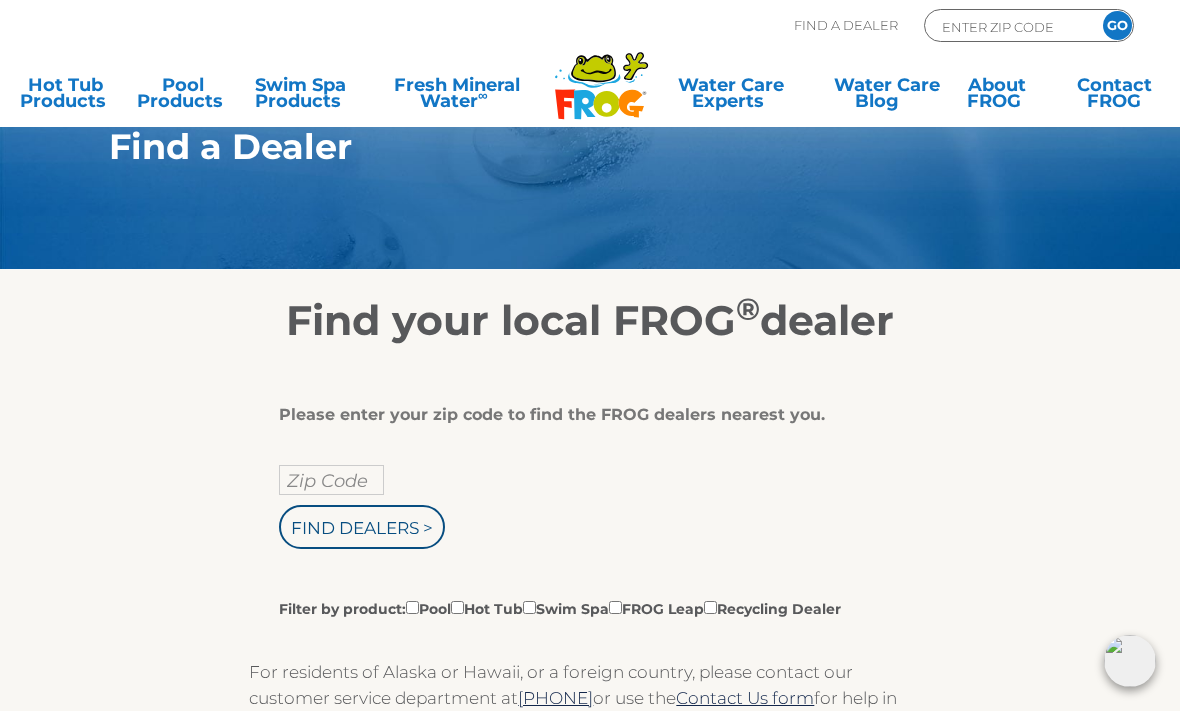 click on "Zip Code" at bounding box center (331, 481) 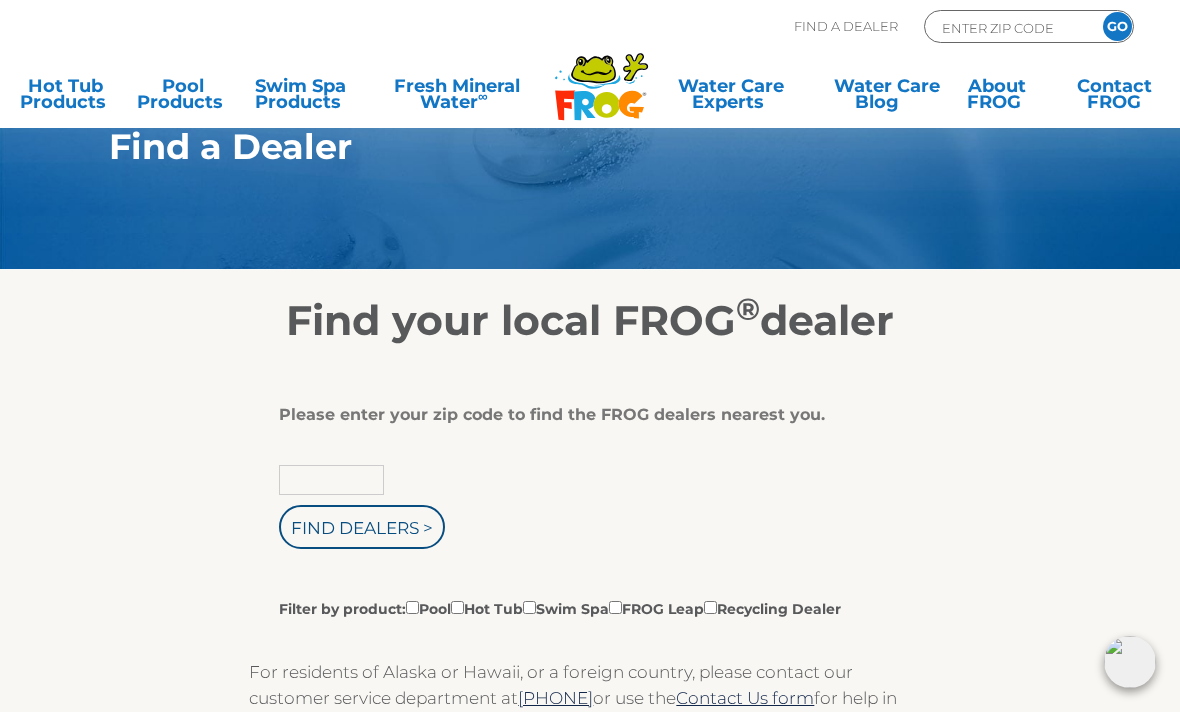 scroll, scrollTop: 54, scrollLeft: 0, axis: vertical 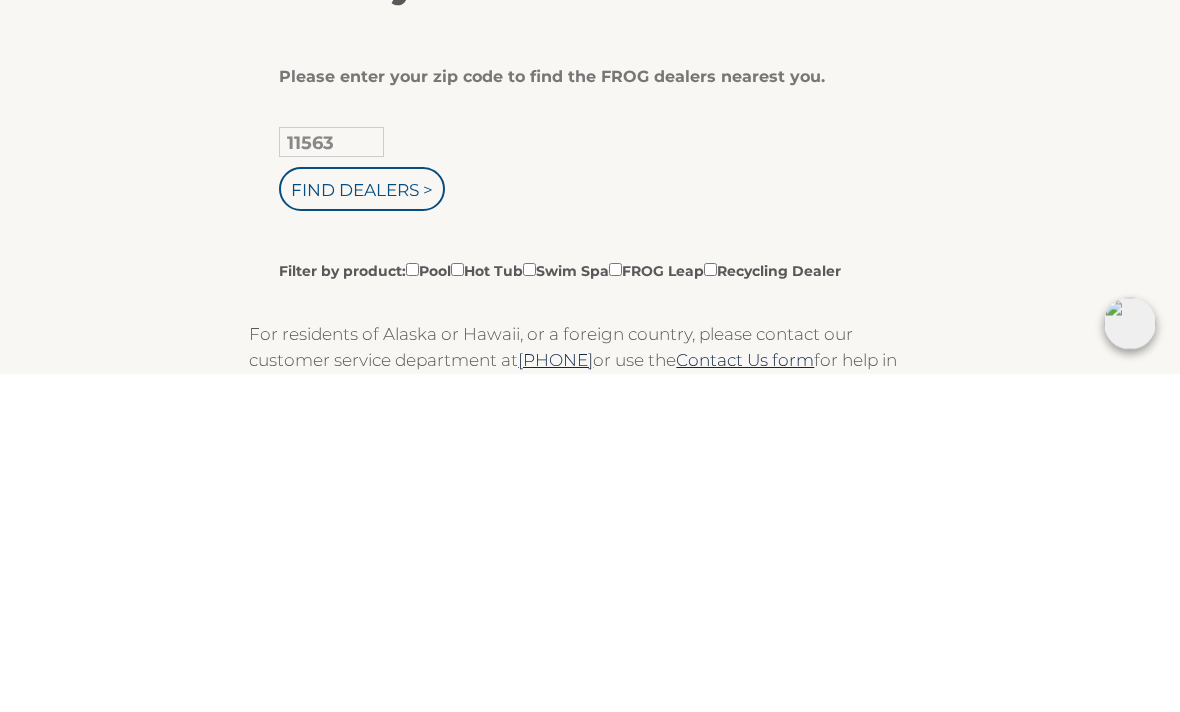 type on "11563" 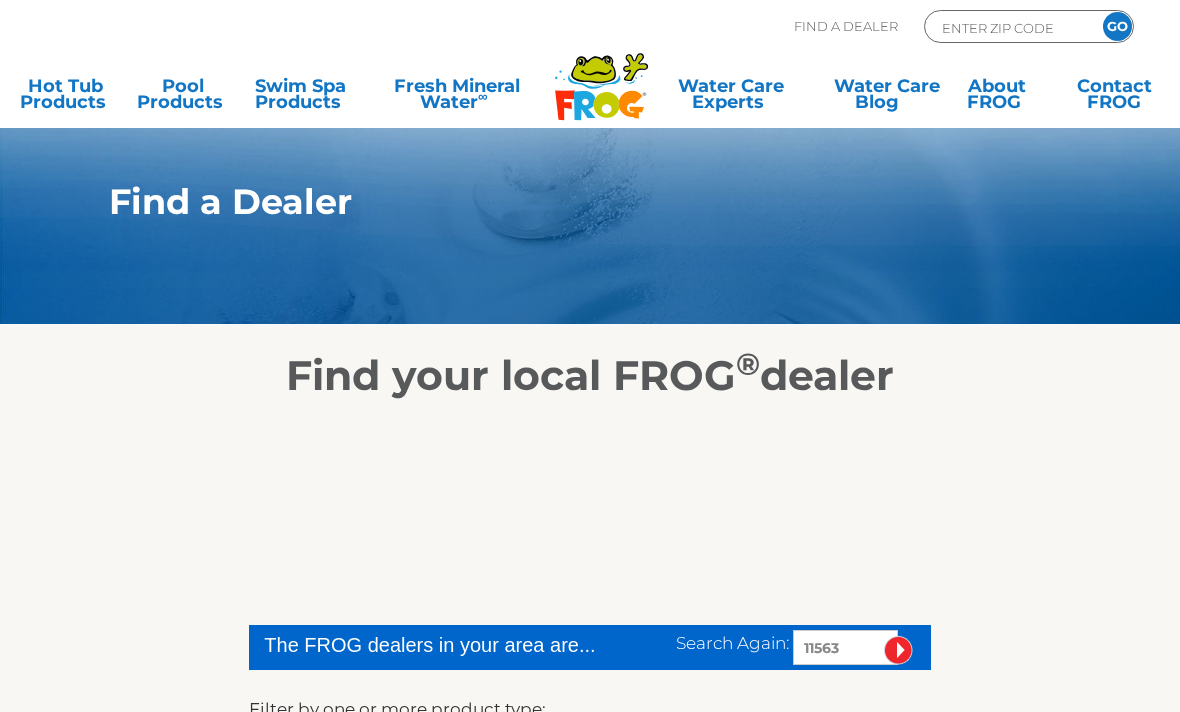 scroll, scrollTop: 0, scrollLeft: 0, axis: both 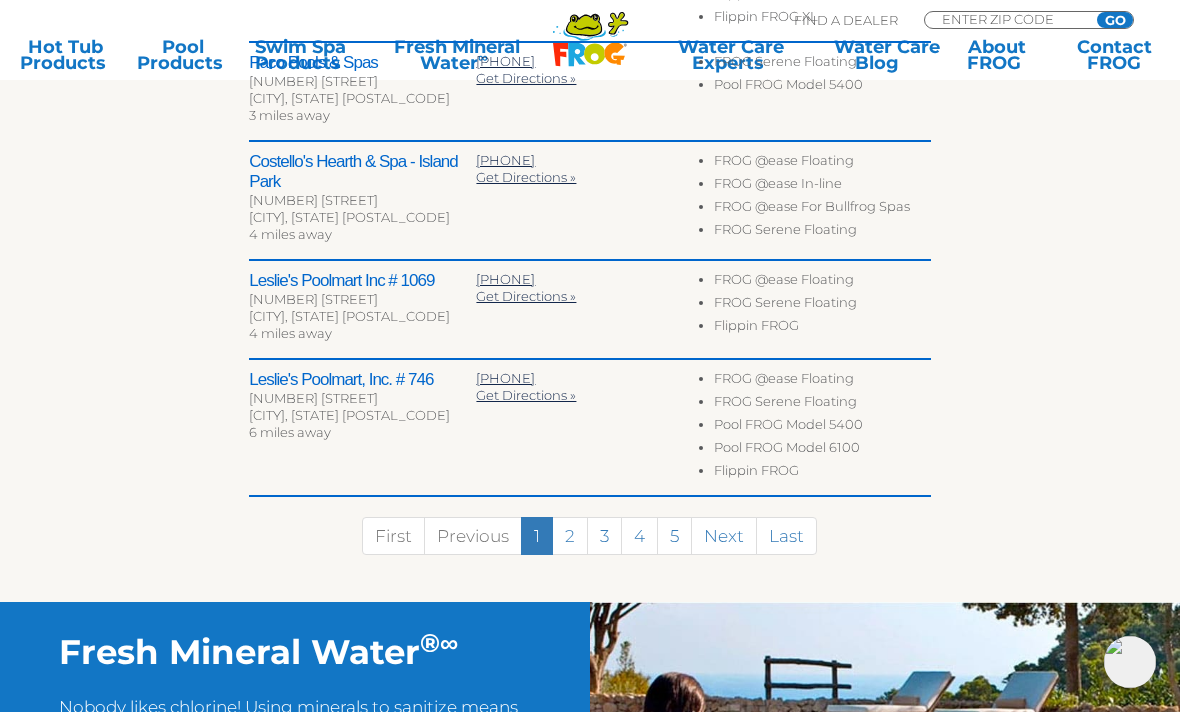 click on "2" at bounding box center [570, 536] 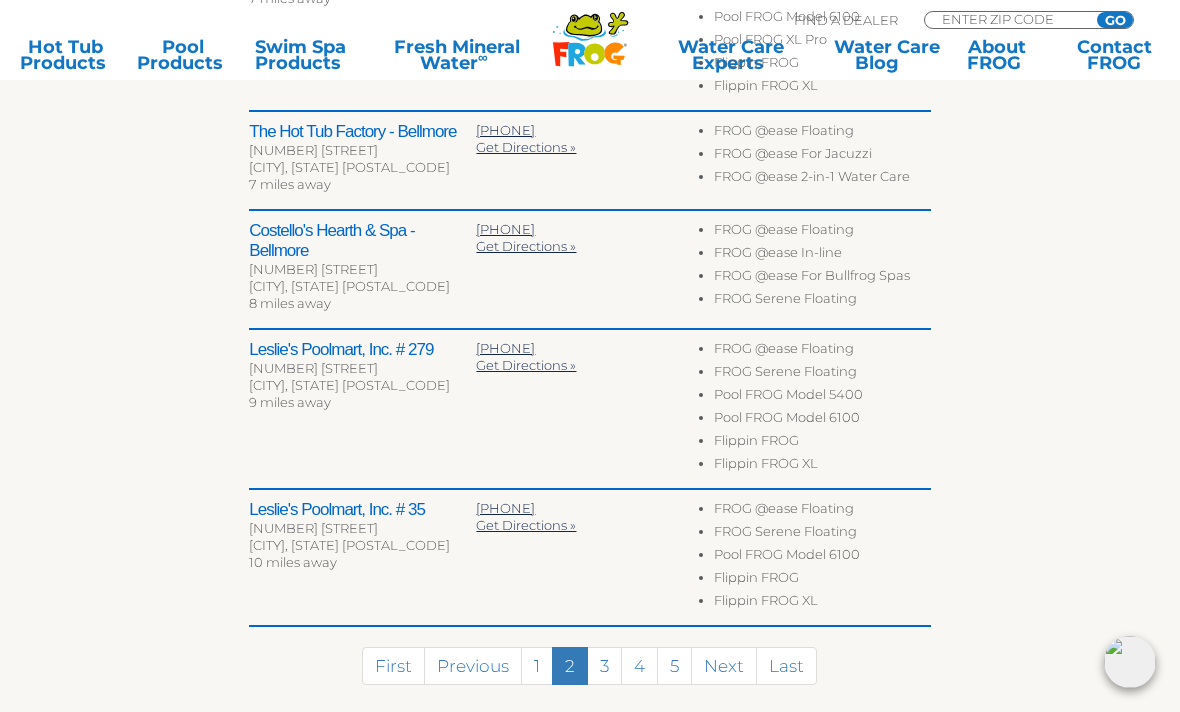 click on "3" at bounding box center [604, 666] 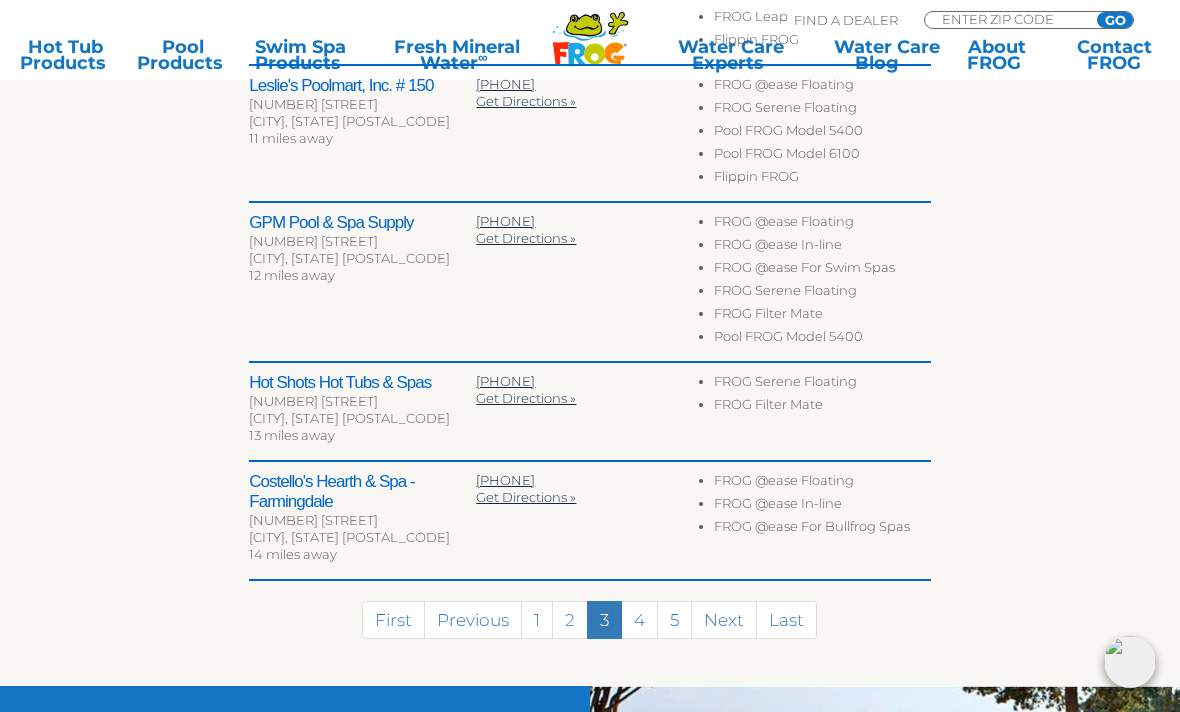 click on "4" at bounding box center [639, 620] 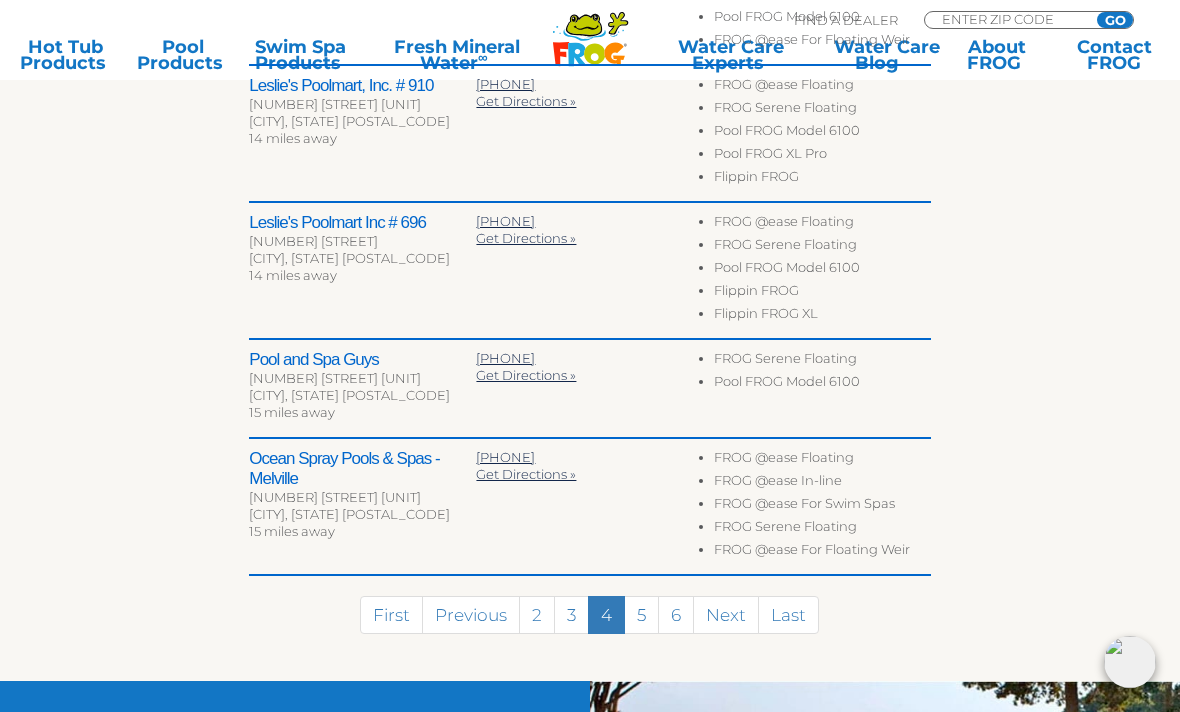 click on "5" at bounding box center [641, 615] 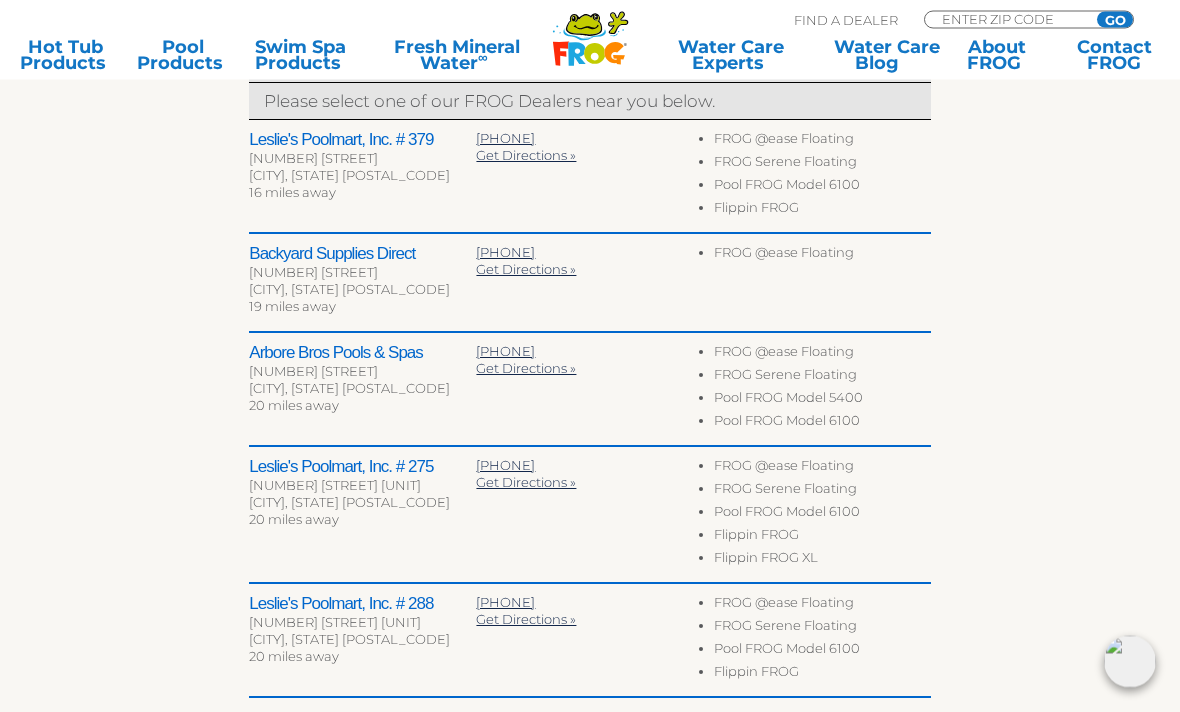 scroll, scrollTop: 706, scrollLeft: 0, axis: vertical 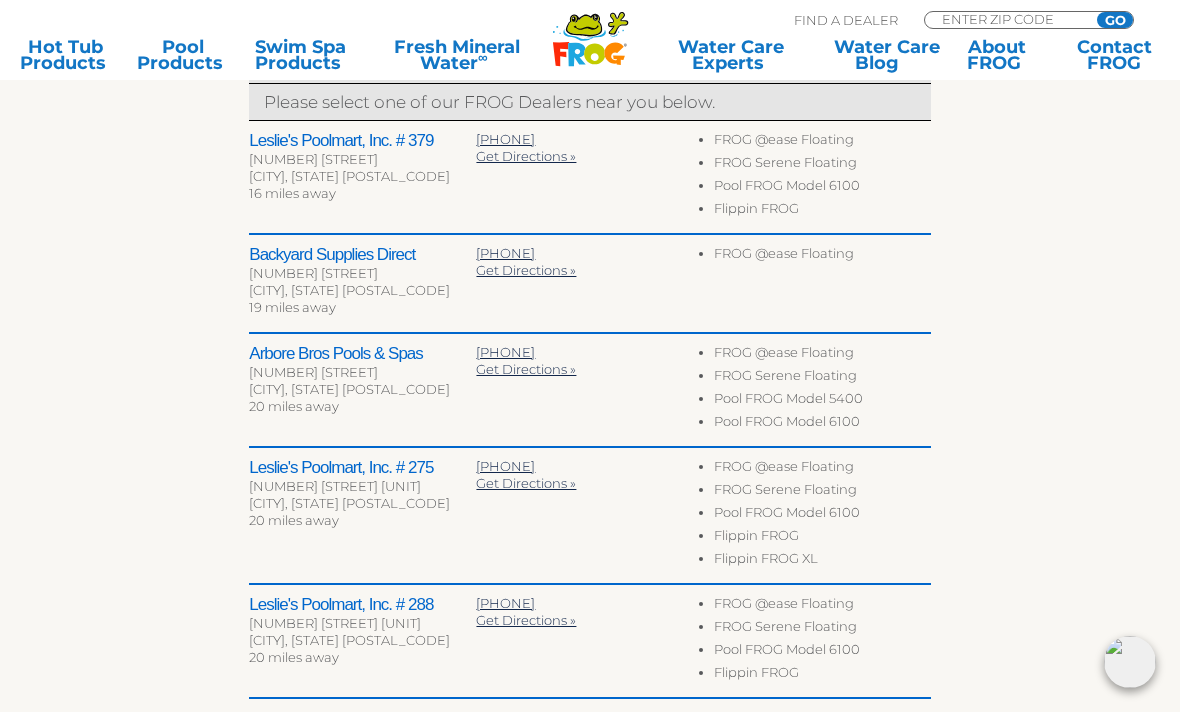 click on "6" at bounding box center [641, 738] 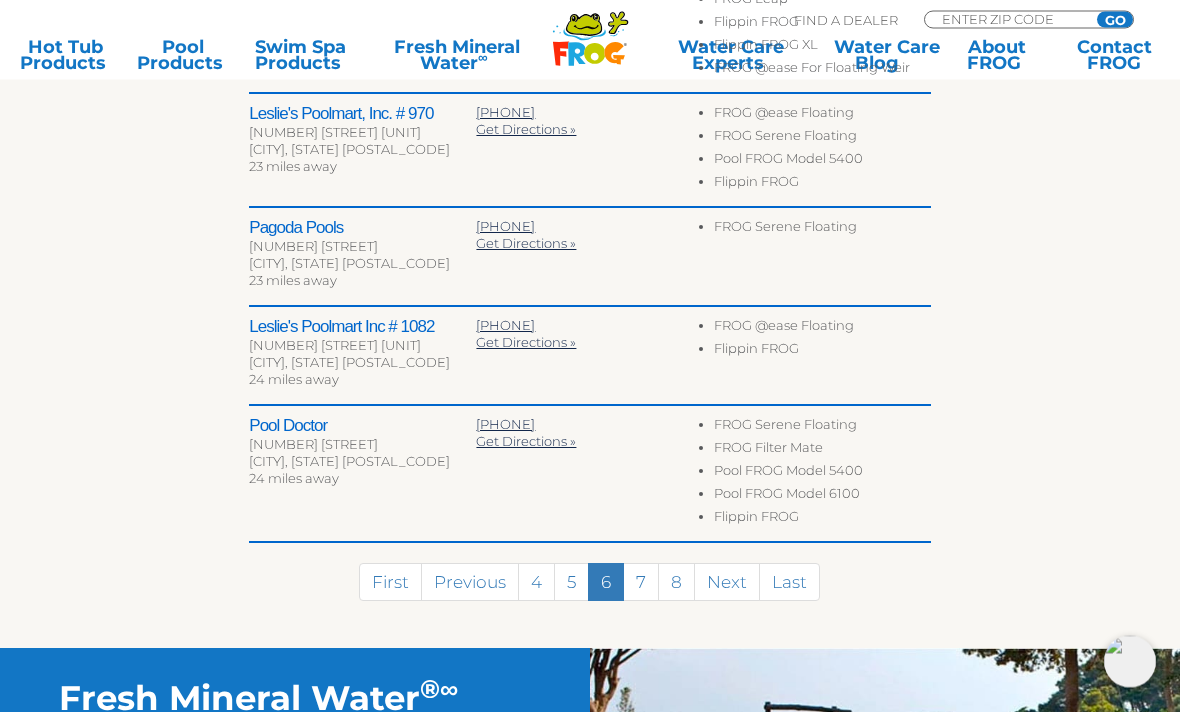 scroll, scrollTop: 939, scrollLeft: 0, axis: vertical 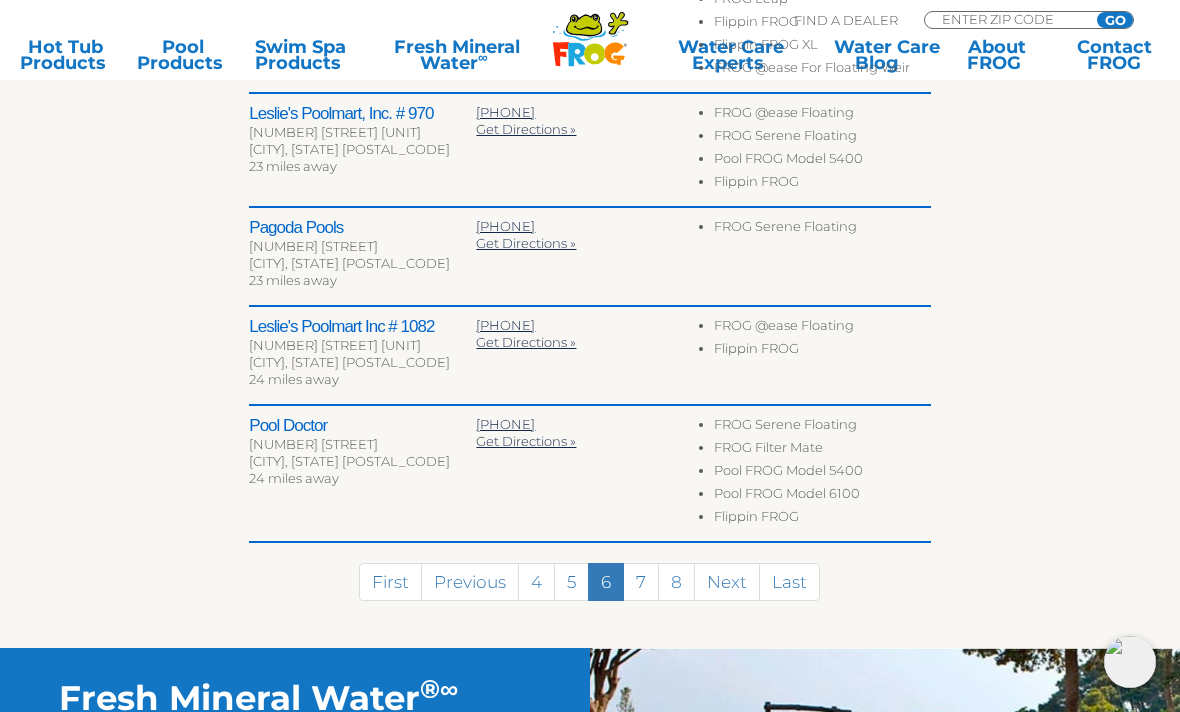 click on "7" at bounding box center (641, 582) 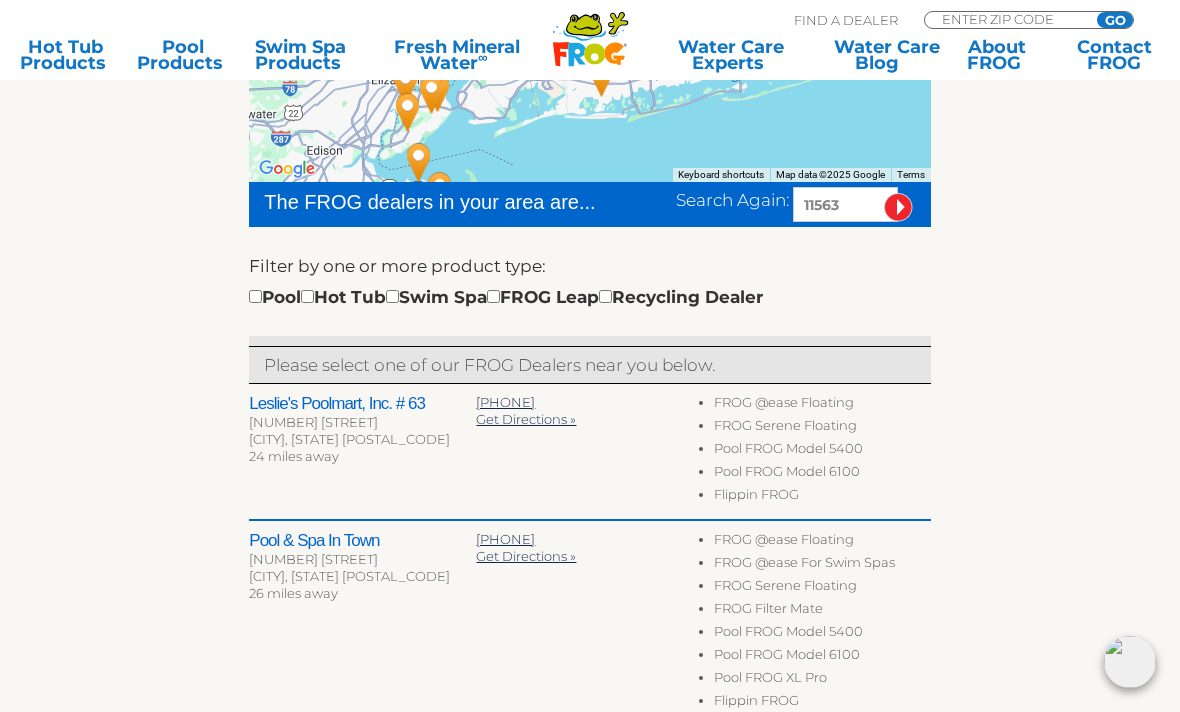 scroll, scrollTop: 442, scrollLeft: 0, axis: vertical 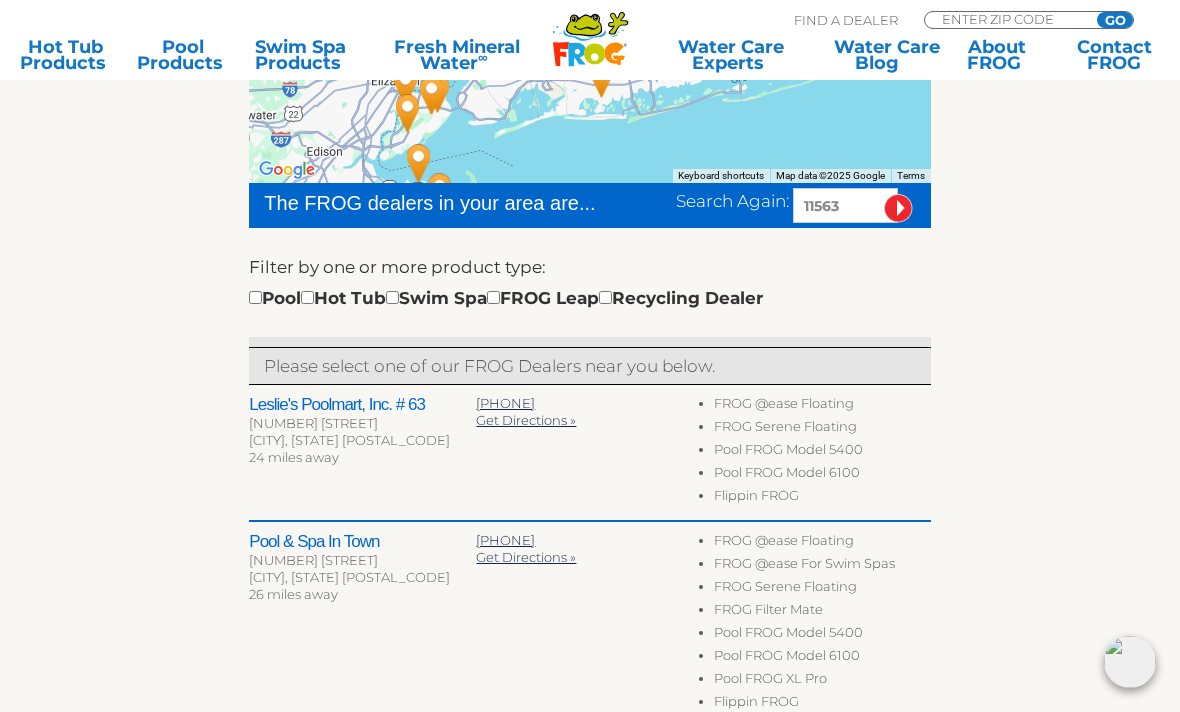 click on ".st130{clip-path:url(#SVGID_2_);fill-rule:evenodd;clip-rule:evenodd;fill:#C3CC00;}
.st131{clip-path:url(#SVGID_2_);fill-rule:evenodd;clip-rule:evenodd;fill:#070606;}
.st132{clip-path:url(#SVGID_2_);fill:#FE2B09;}
.st133{clip-path:url(#SVGID_2_);fill:#1DA7E0;}
.st134{clip-path:url(#SVGID_2_);fill:#C3CC00;}
.st135{clip-path:url(#SVGID_2_);fill:#FF8900;}
.st136{clip-path:url(#SVGID_2_);fill-rule:evenodd;clip-rule:evenodd;fill:#1DA7E0;}
.st137{clip-path:url(#SVGID_2_);fill:#4D4D4D;}
.st138{clip-path:url(#SVGID_2_);fill-rule:evenodd;clip-rule:evenodd;fill:#FFFFFF;}
.st139{clip-path:url(#SVGID_2_);fill:#070606;}" 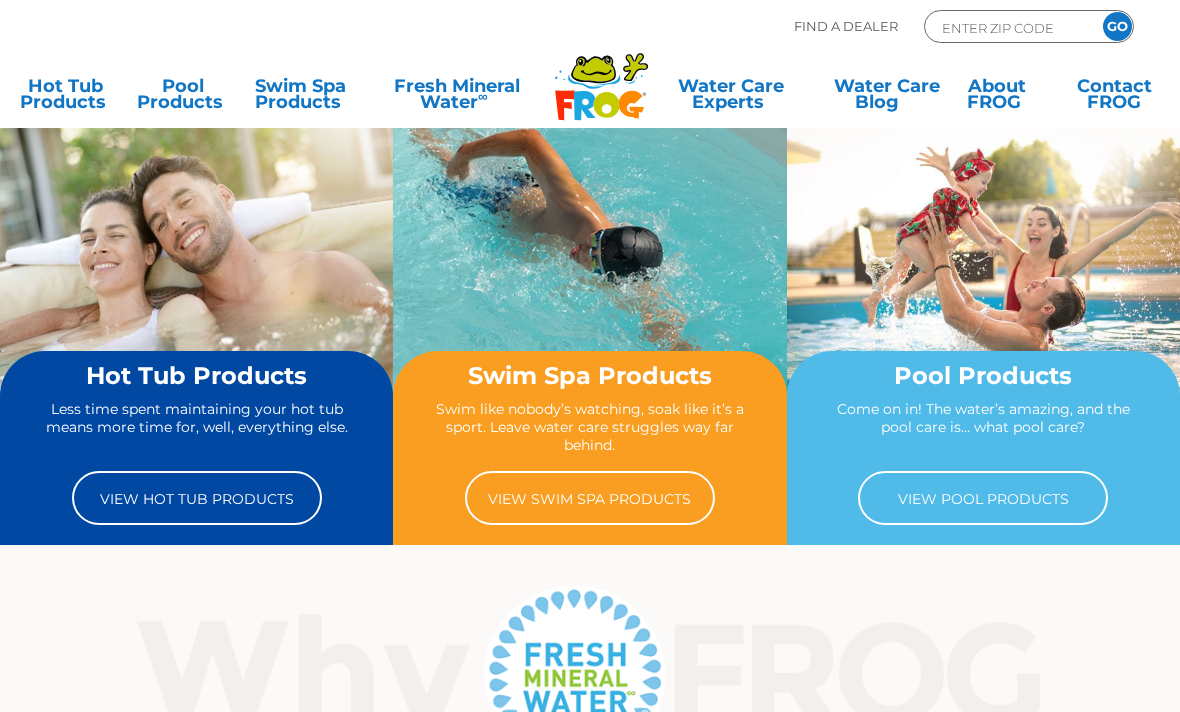 scroll, scrollTop: 0, scrollLeft: 0, axis: both 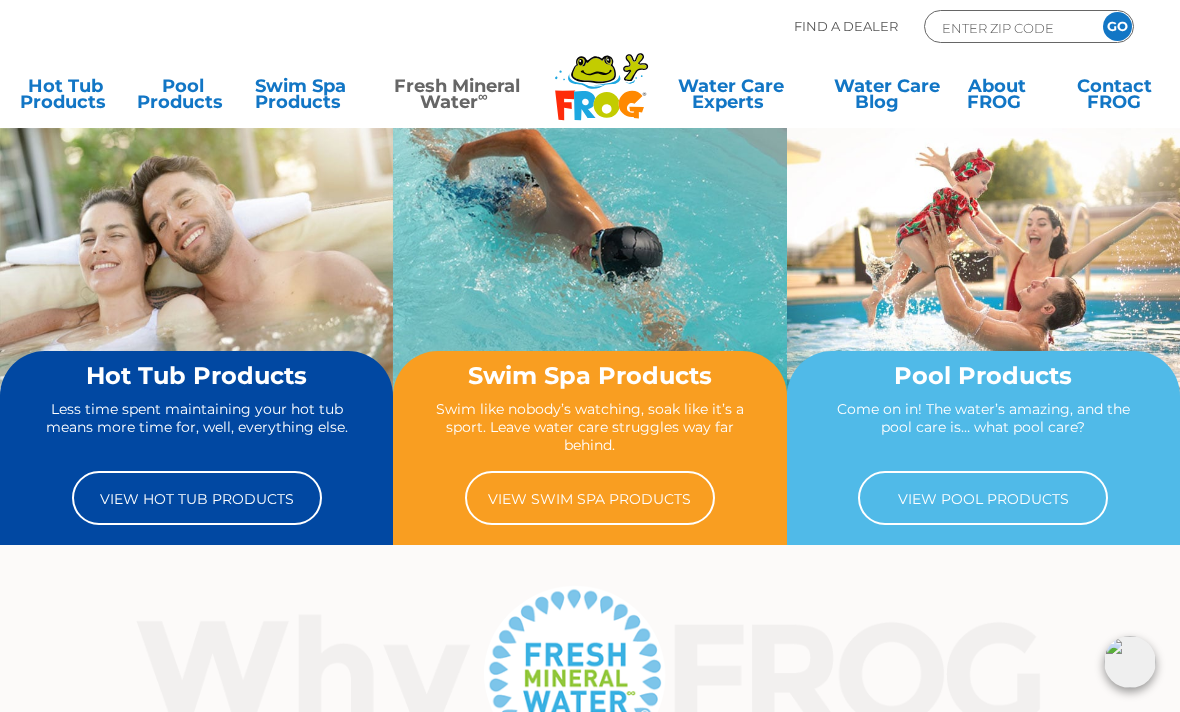 click on "Fresh Mineral  Water ∞" at bounding box center (457, 98) 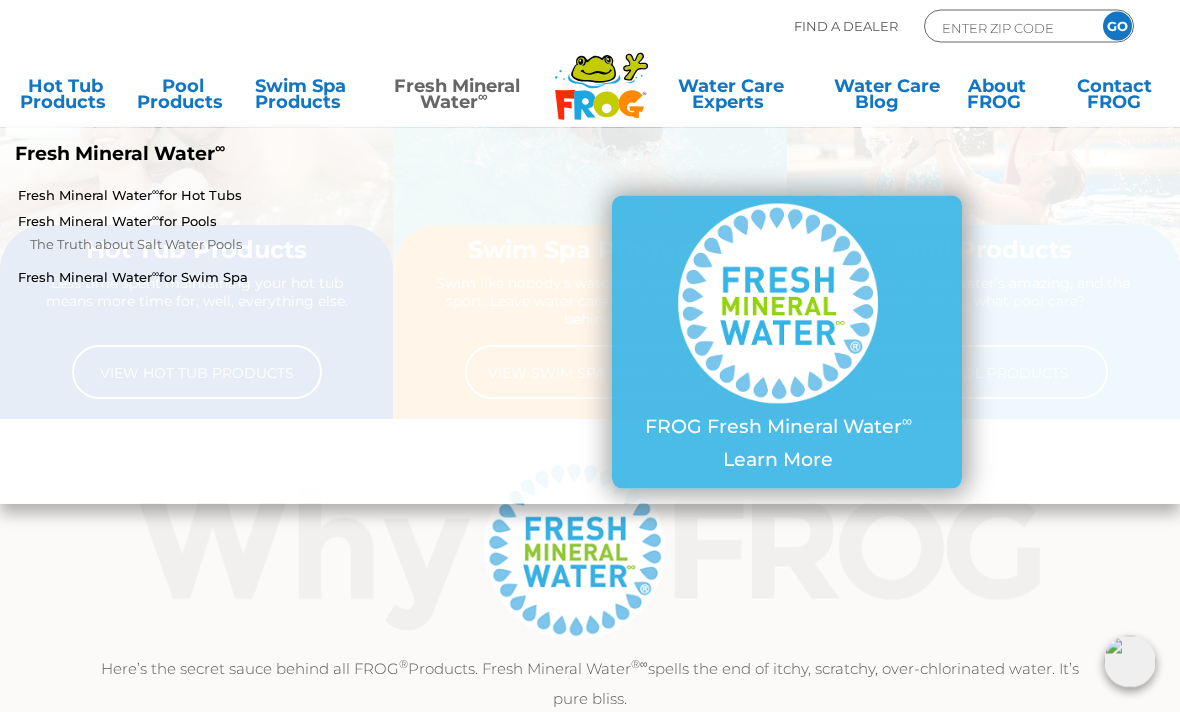 scroll, scrollTop: 0, scrollLeft: 0, axis: both 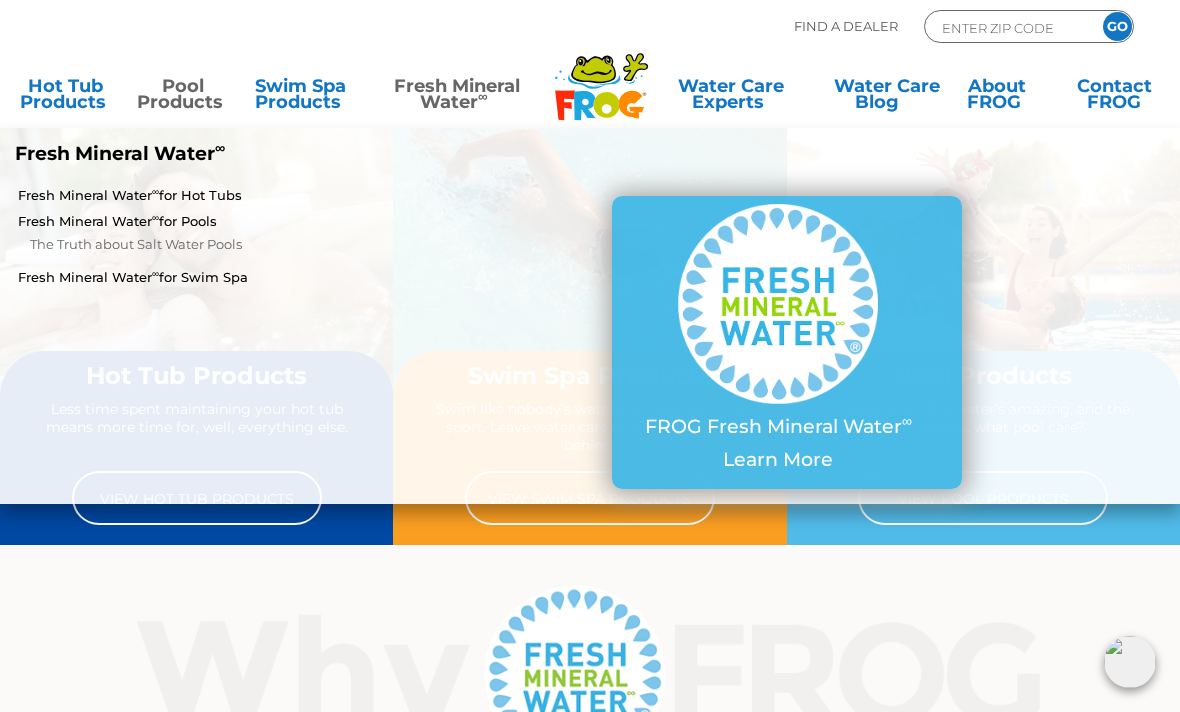 click on "Pool  Products" at bounding box center [182, 98] 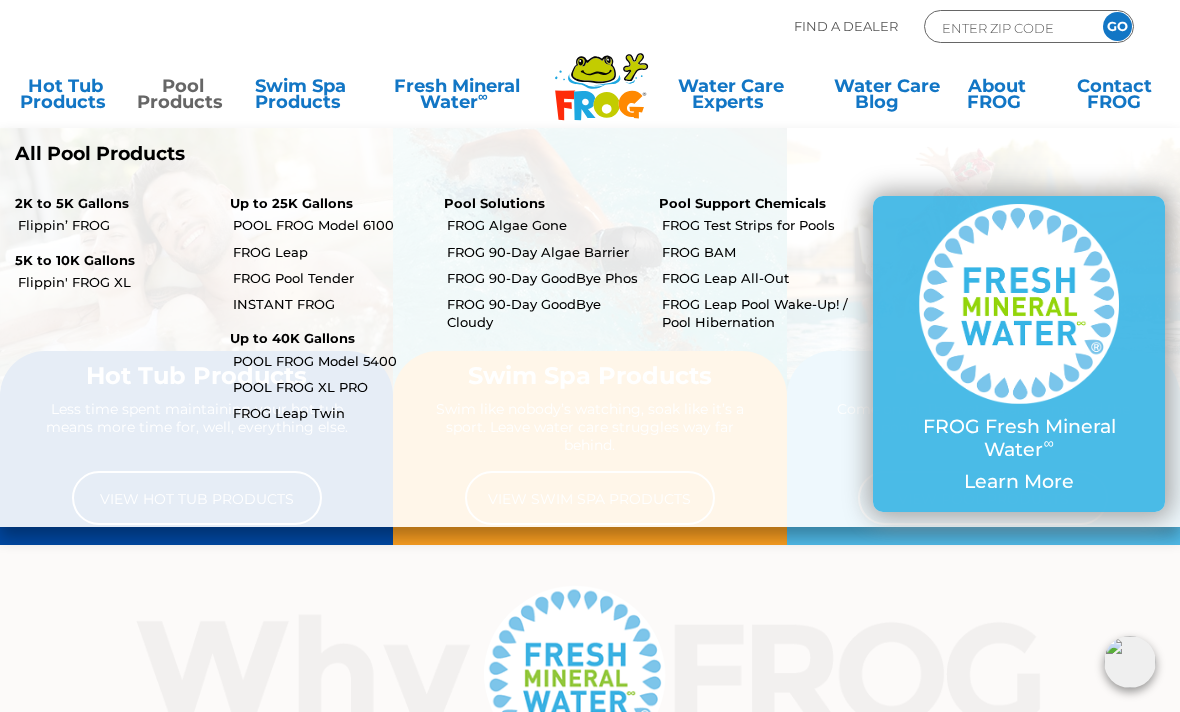 click on "POOL FROG Model 6100" at bounding box center [331, 225] 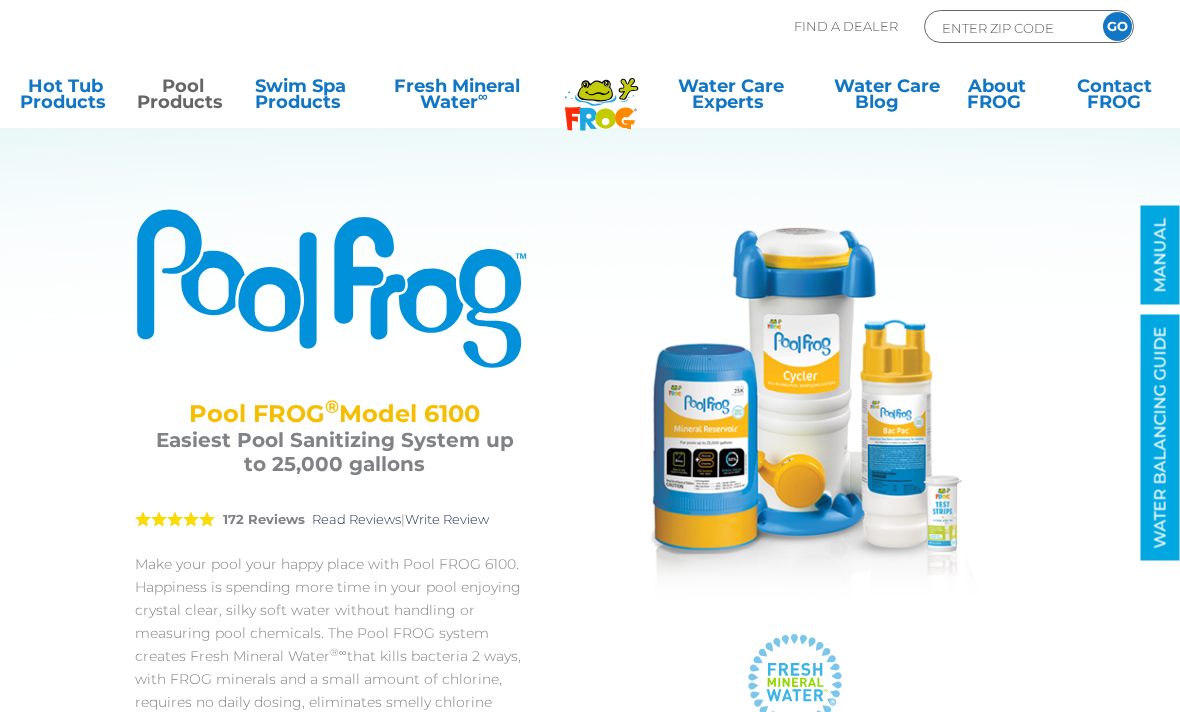 scroll, scrollTop: 0, scrollLeft: 0, axis: both 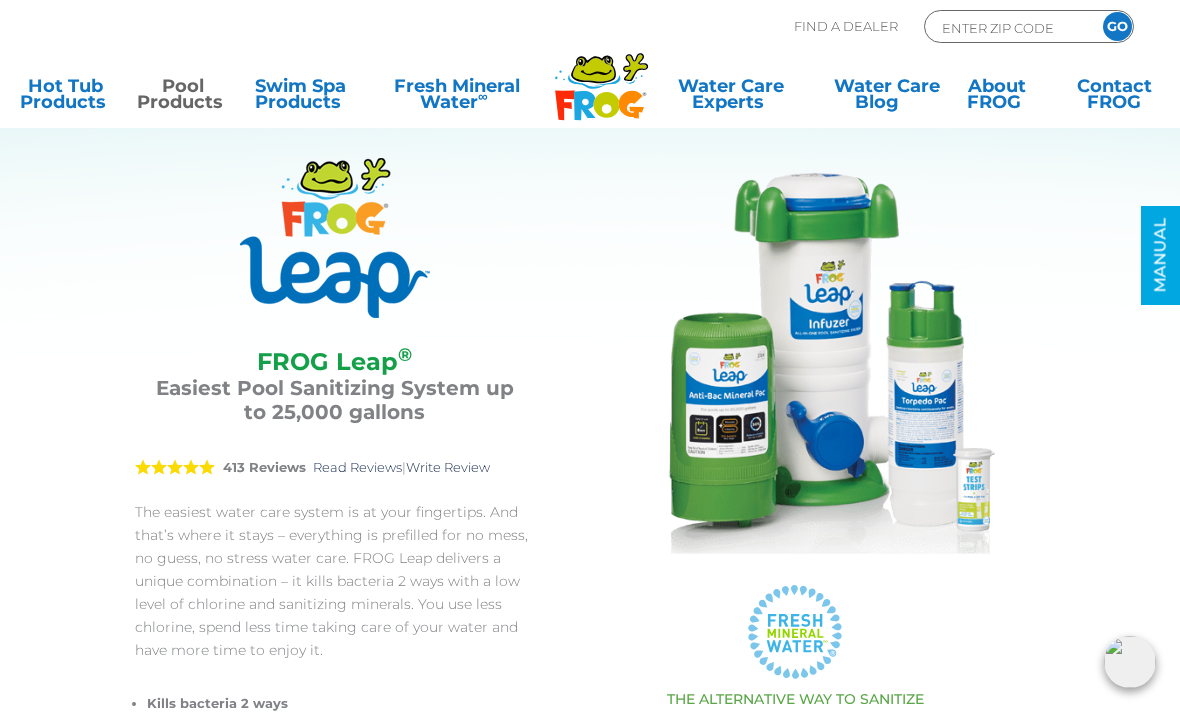 click on "ENTER ZIP CODE" at bounding box center [1007, 27] 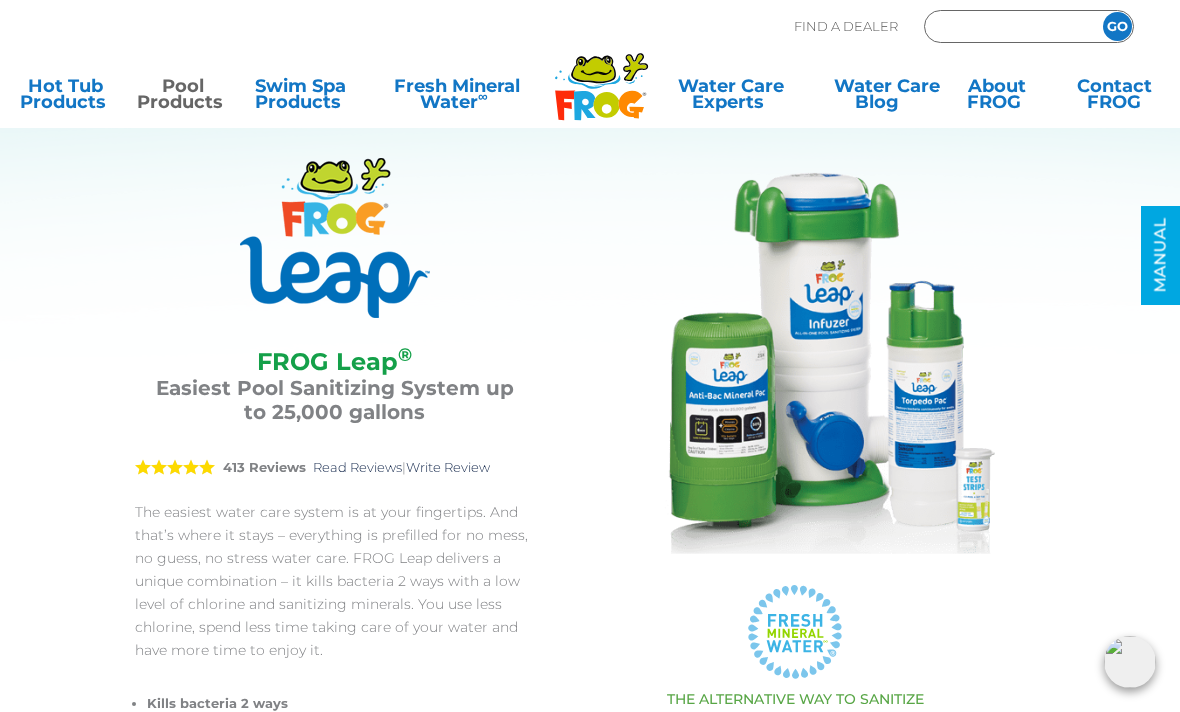 scroll, scrollTop: 48, scrollLeft: 0, axis: vertical 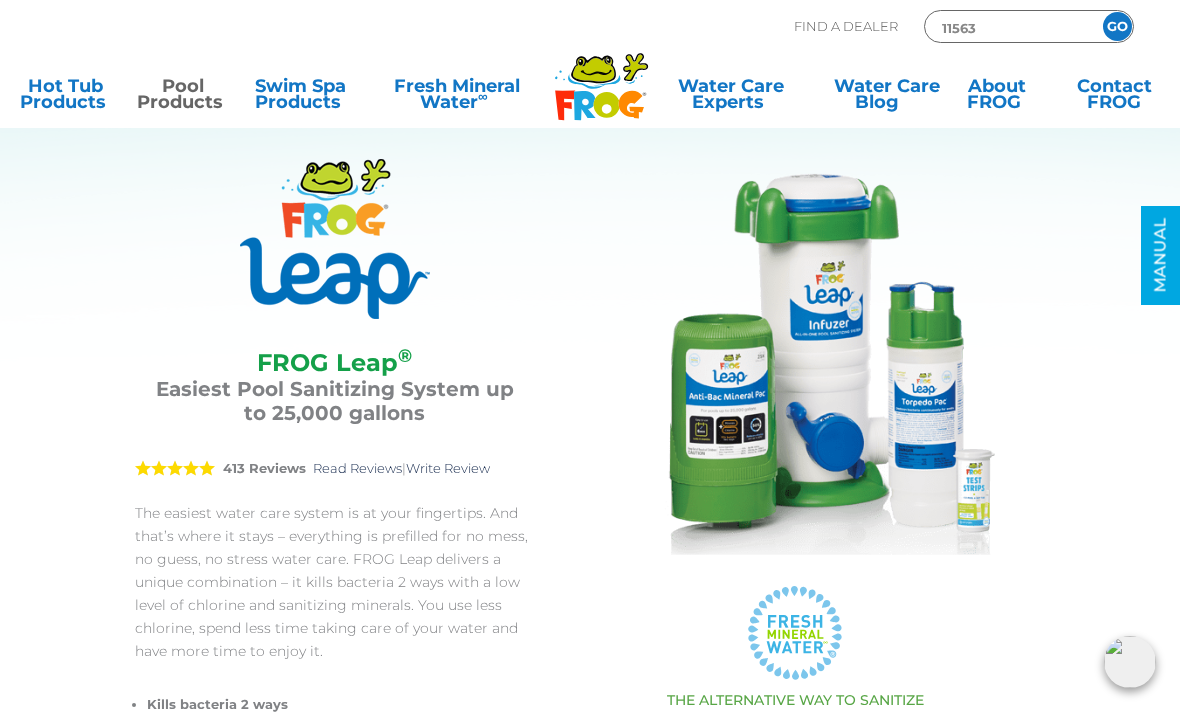 type on "11563" 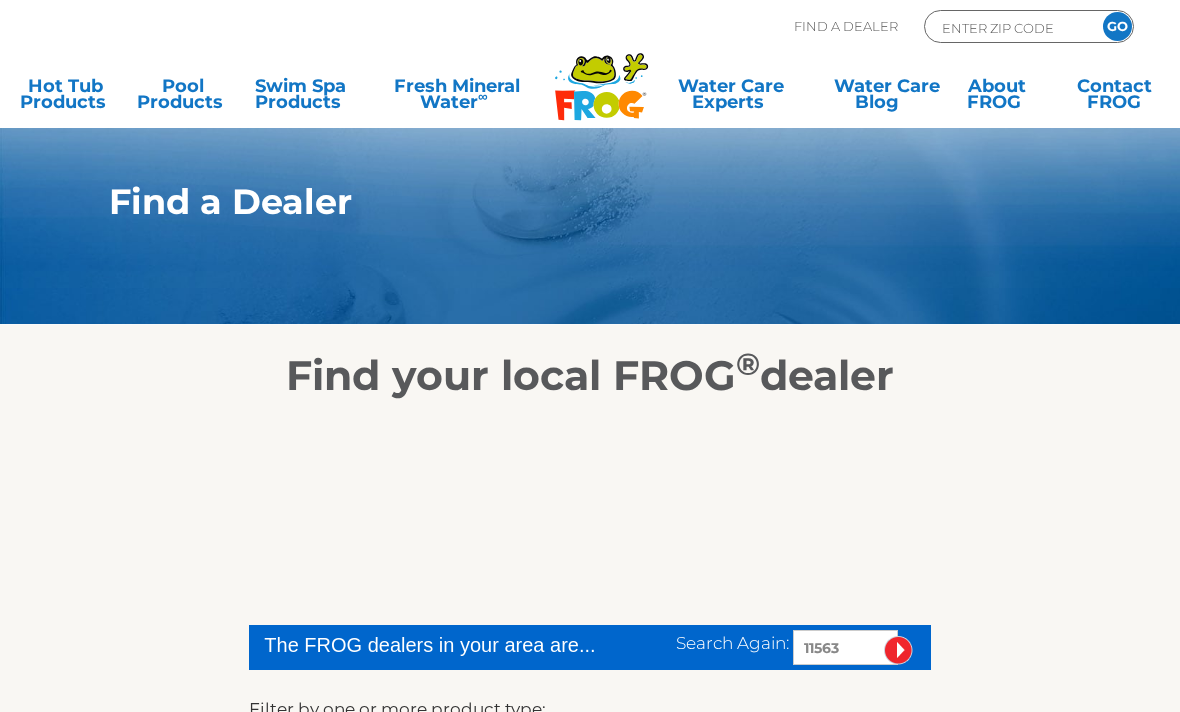 scroll, scrollTop: 0, scrollLeft: 0, axis: both 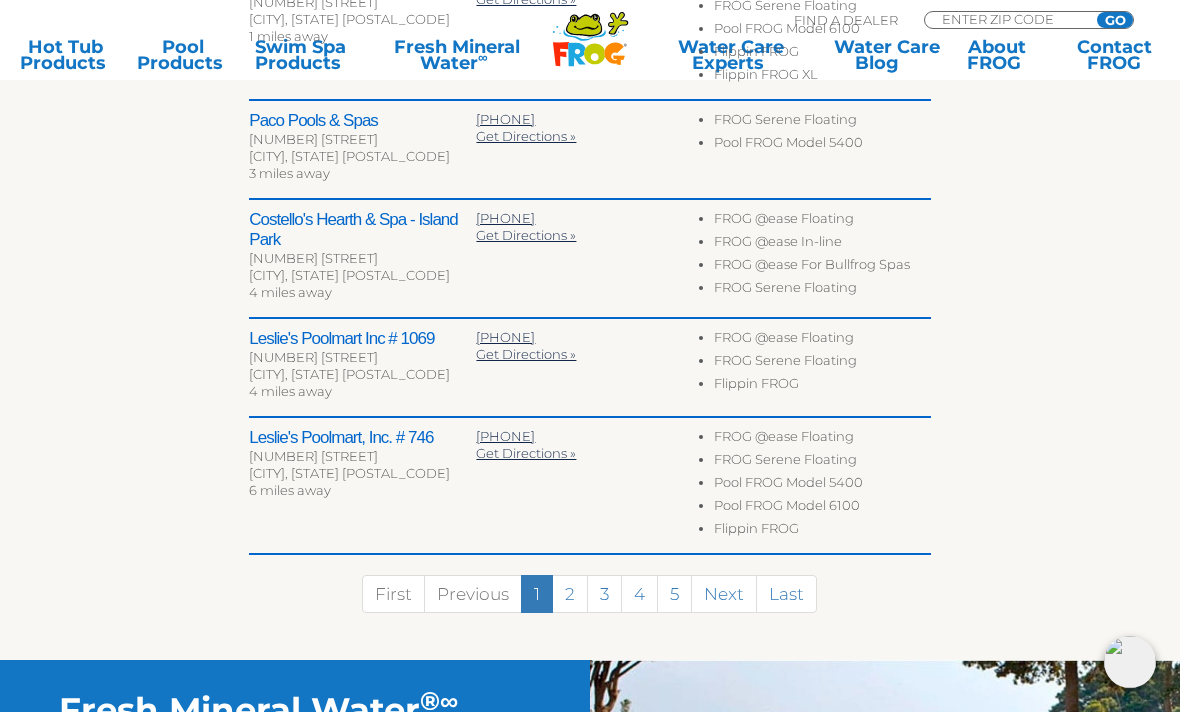 click on "5" at bounding box center [674, 594] 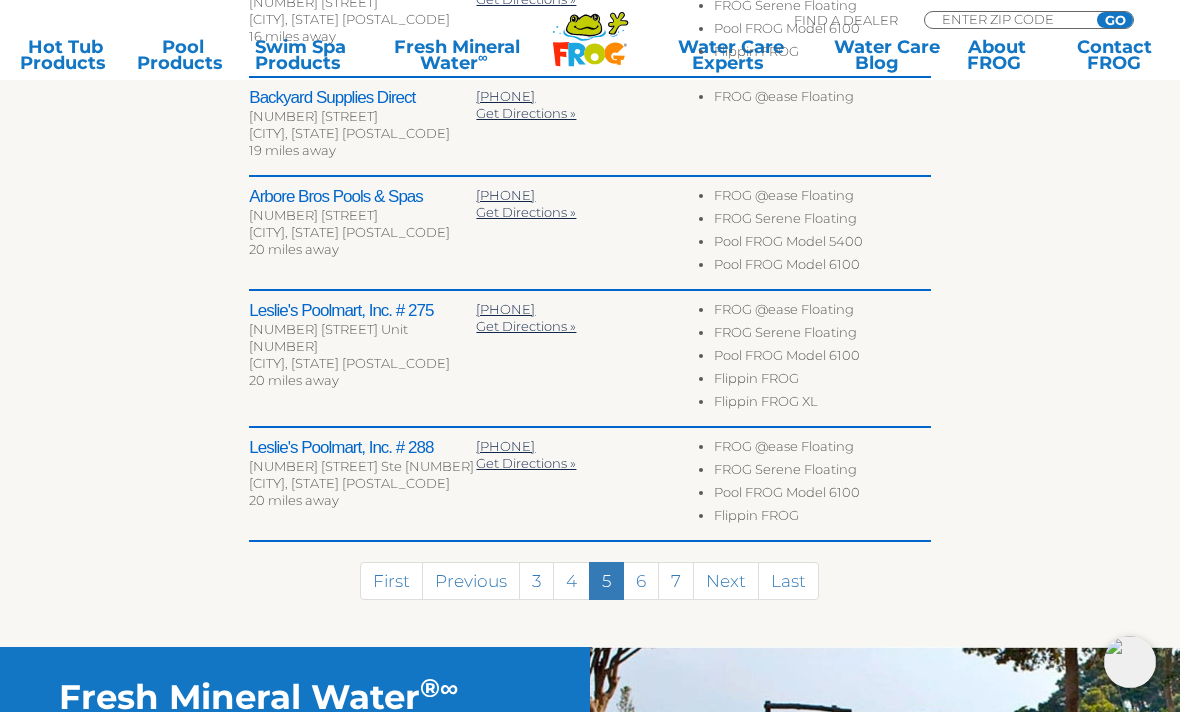 click on "Next" at bounding box center [726, 581] 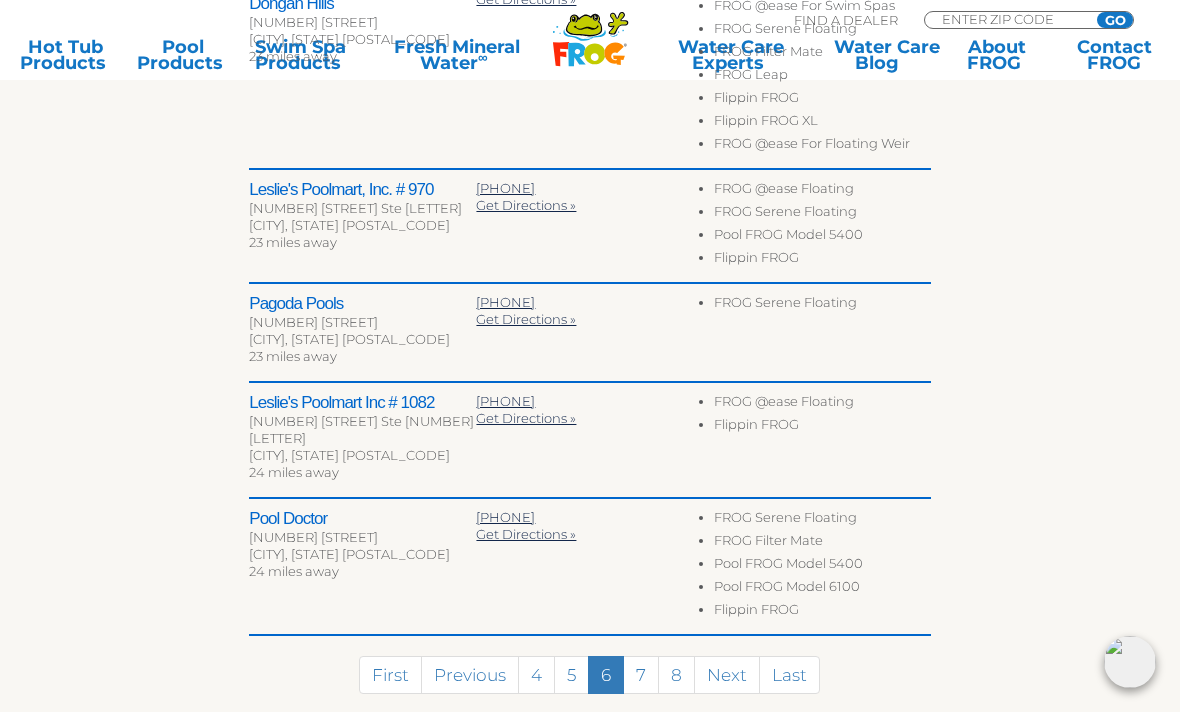 click on "8" at bounding box center (676, 675) 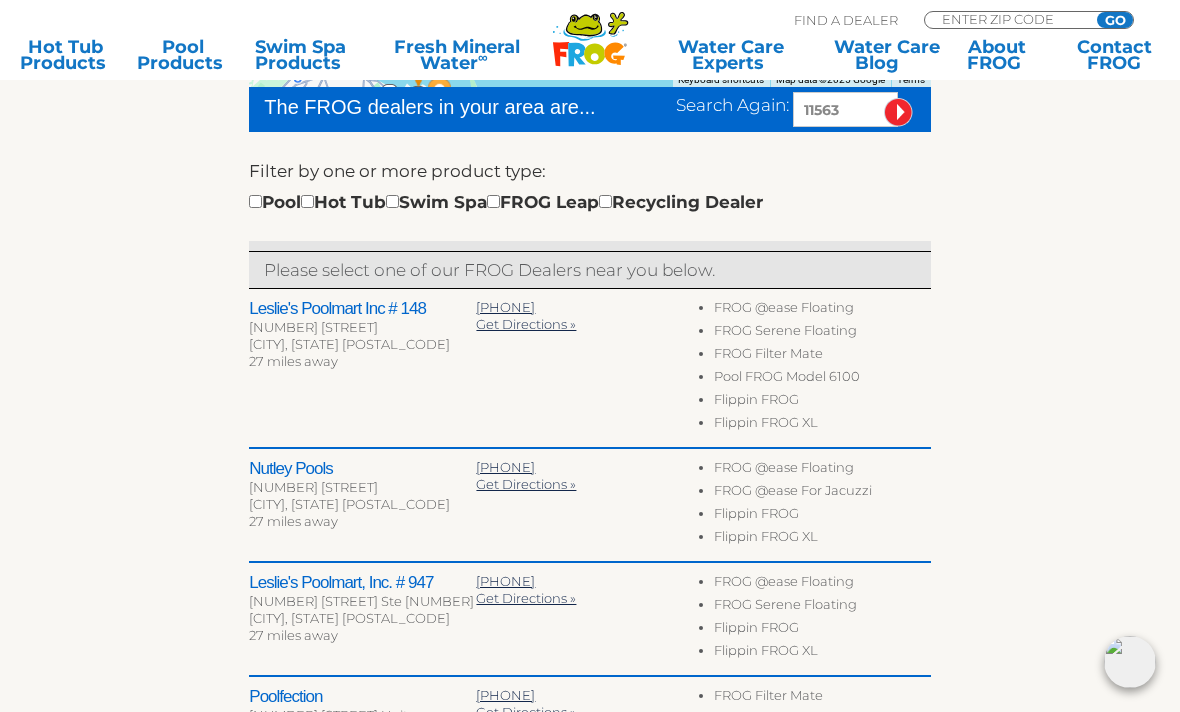 scroll, scrollTop: 537, scrollLeft: 0, axis: vertical 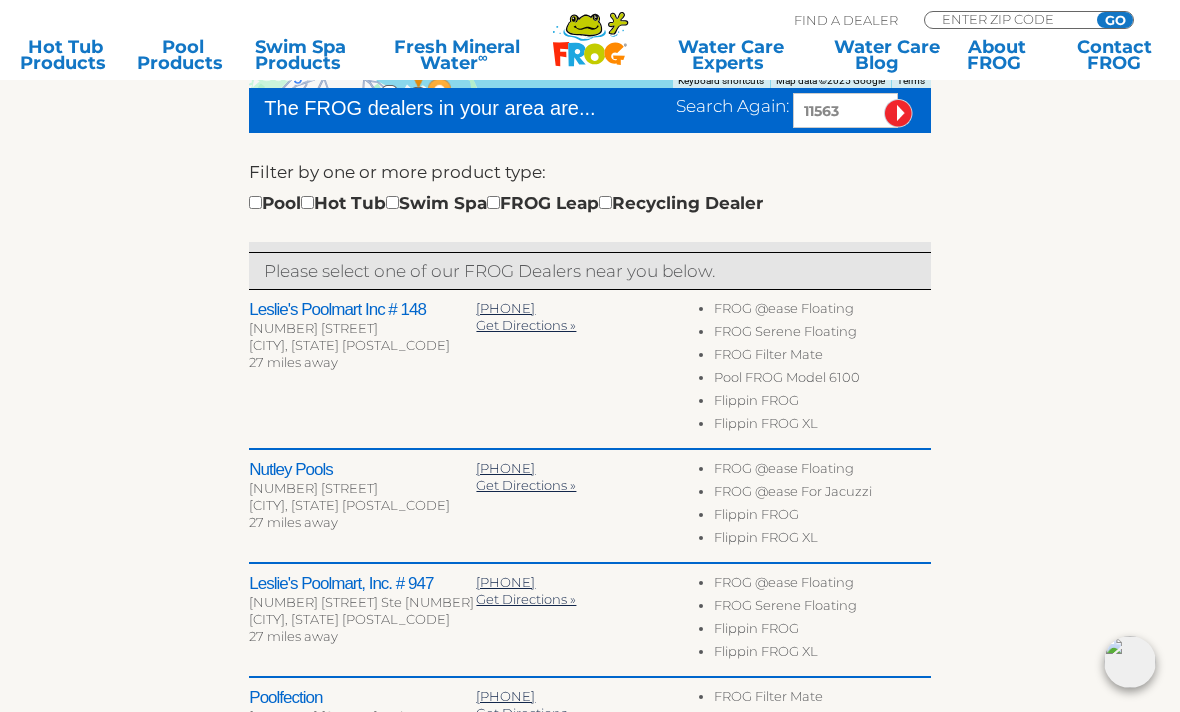 click at bounding box center (255, 202) 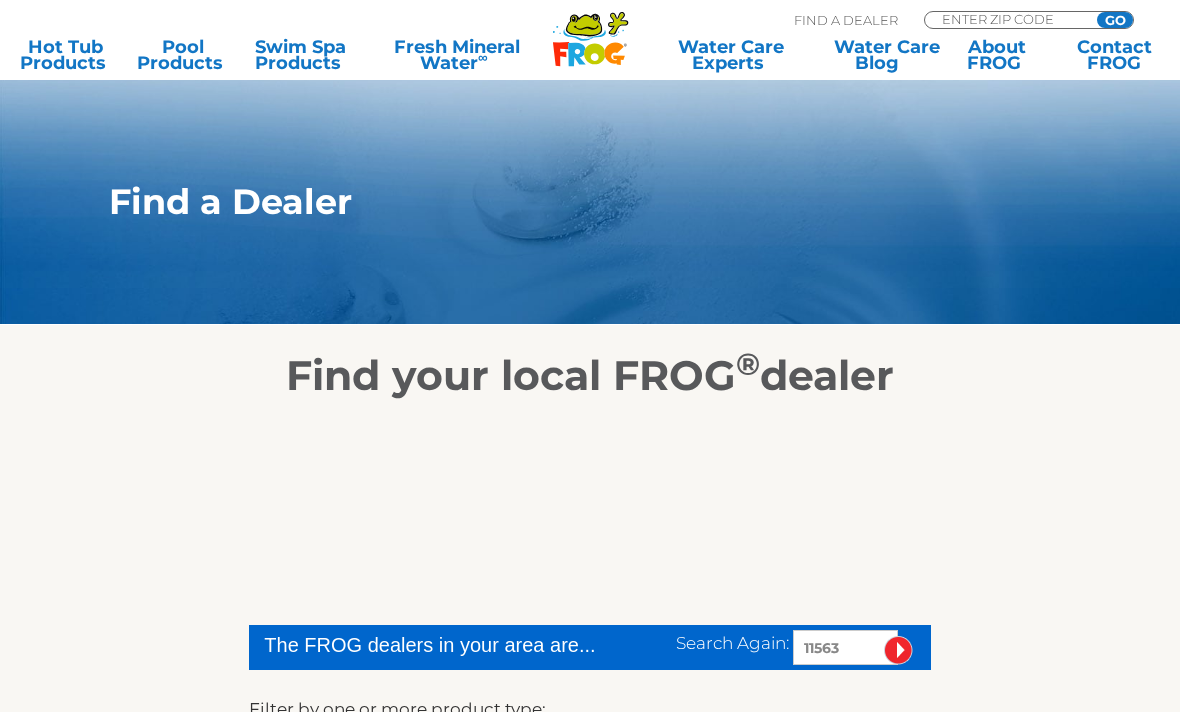 scroll, scrollTop: 344, scrollLeft: 0, axis: vertical 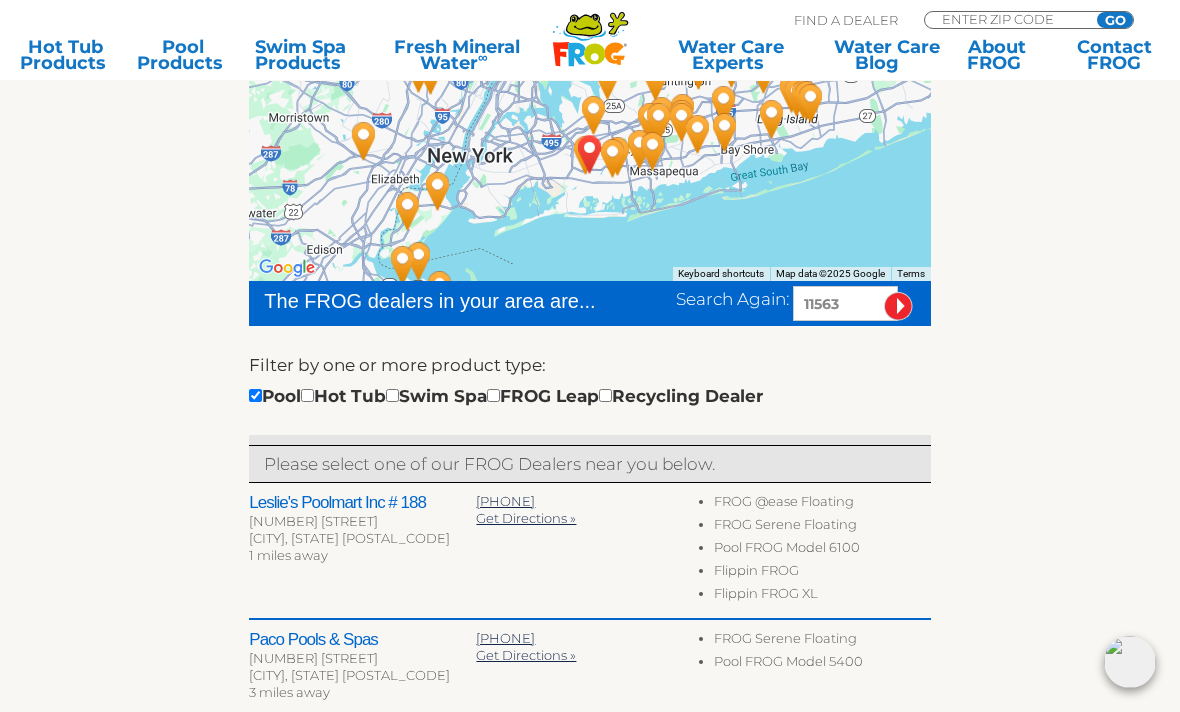 click at bounding box center [493, 395] 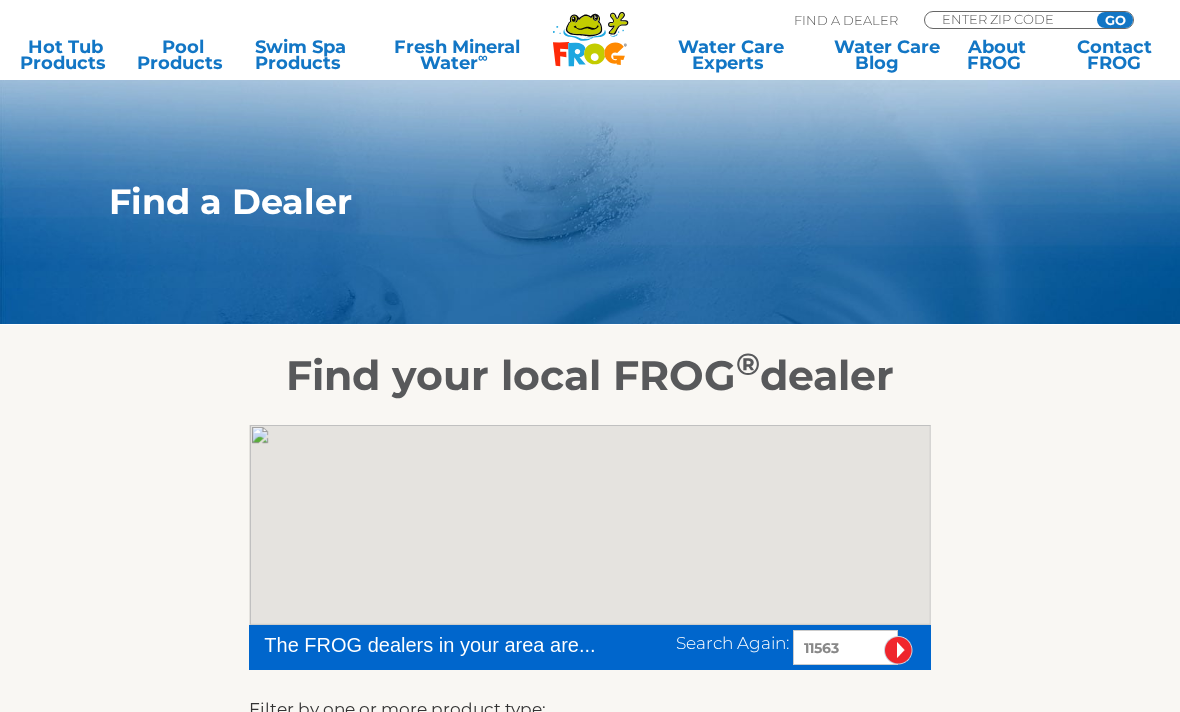 scroll, scrollTop: 425, scrollLeft: 0, axis: vertical 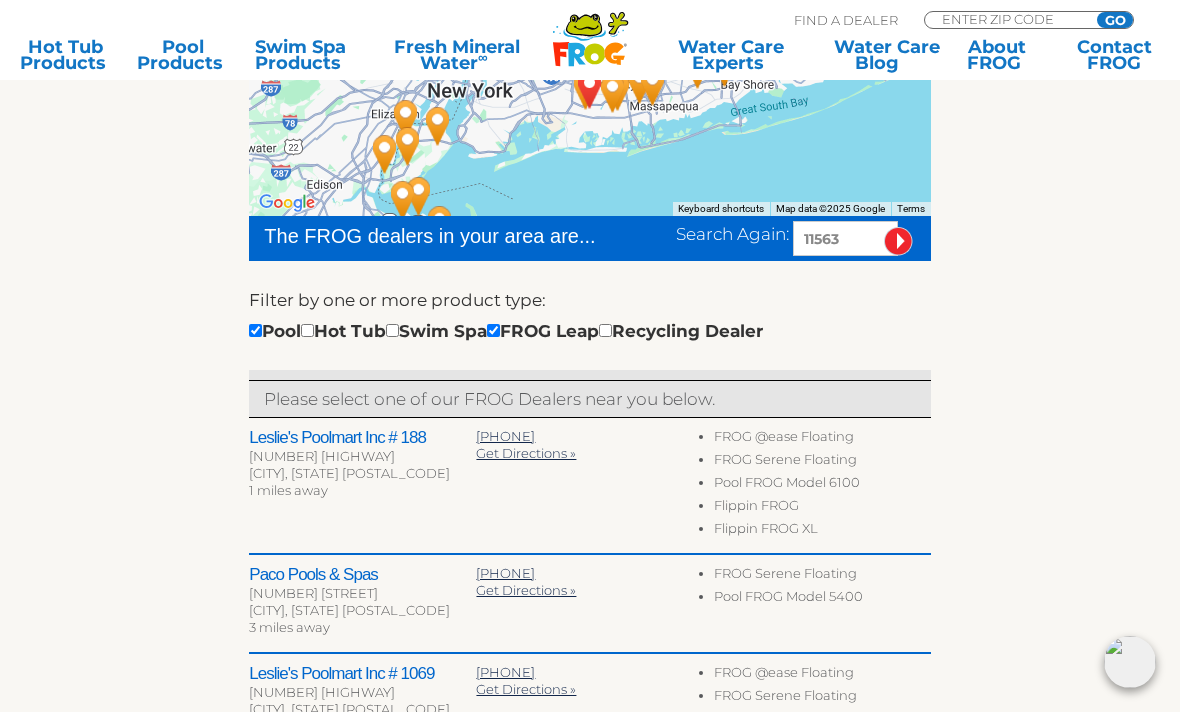 click at bounding box center [255, 330] 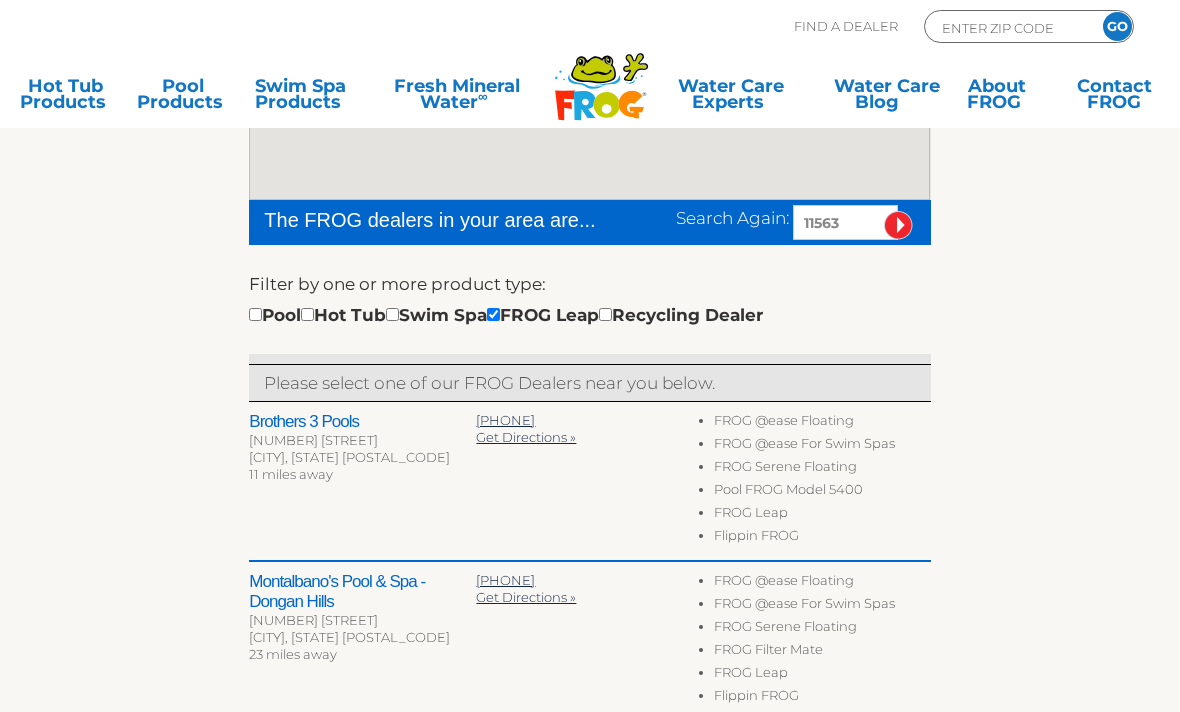 scroll, scrollTop: 425, scrollLeft: 0, axis: vertical 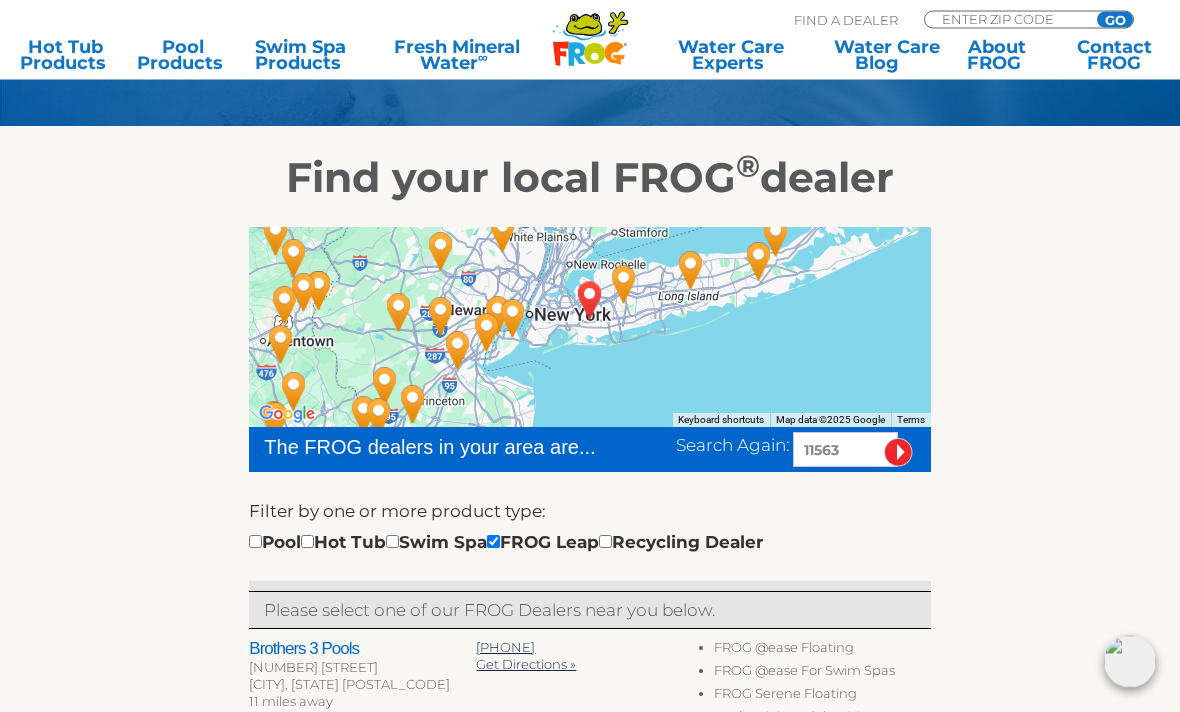 click on "ENTER ZIP CODE" at bounding box center (1007, 19) 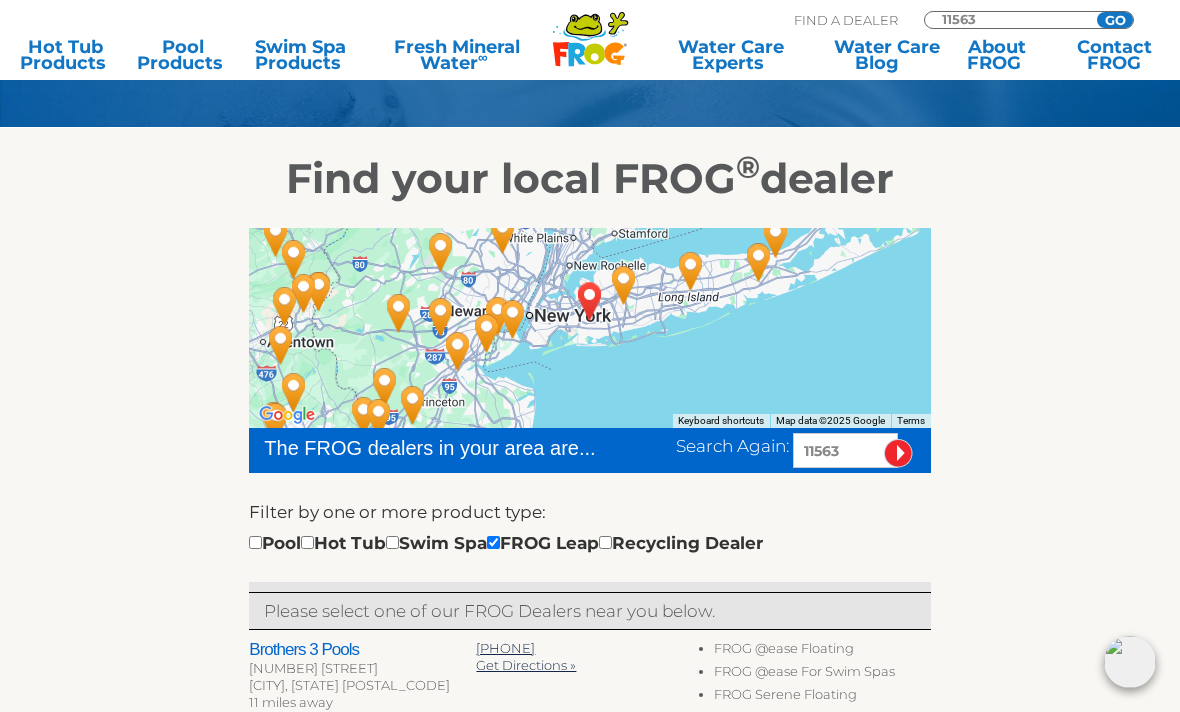 type on "11563" 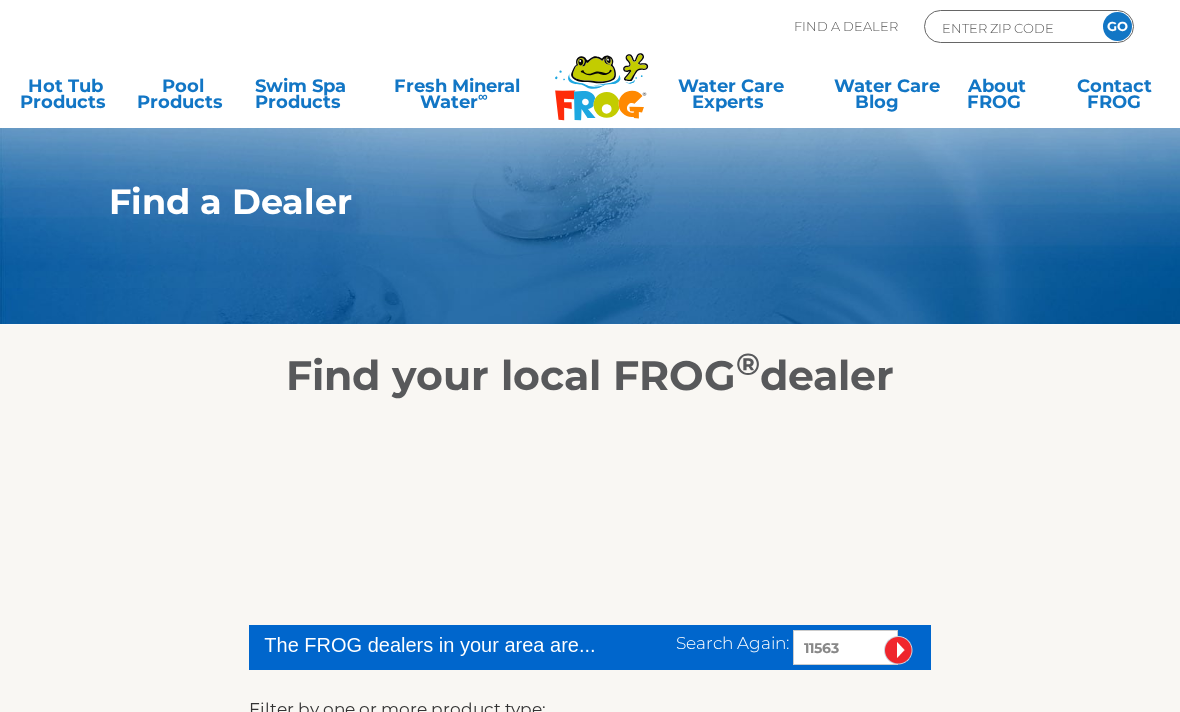 scroll, scrollTop: 0, scrollLeft: 0, axis: both 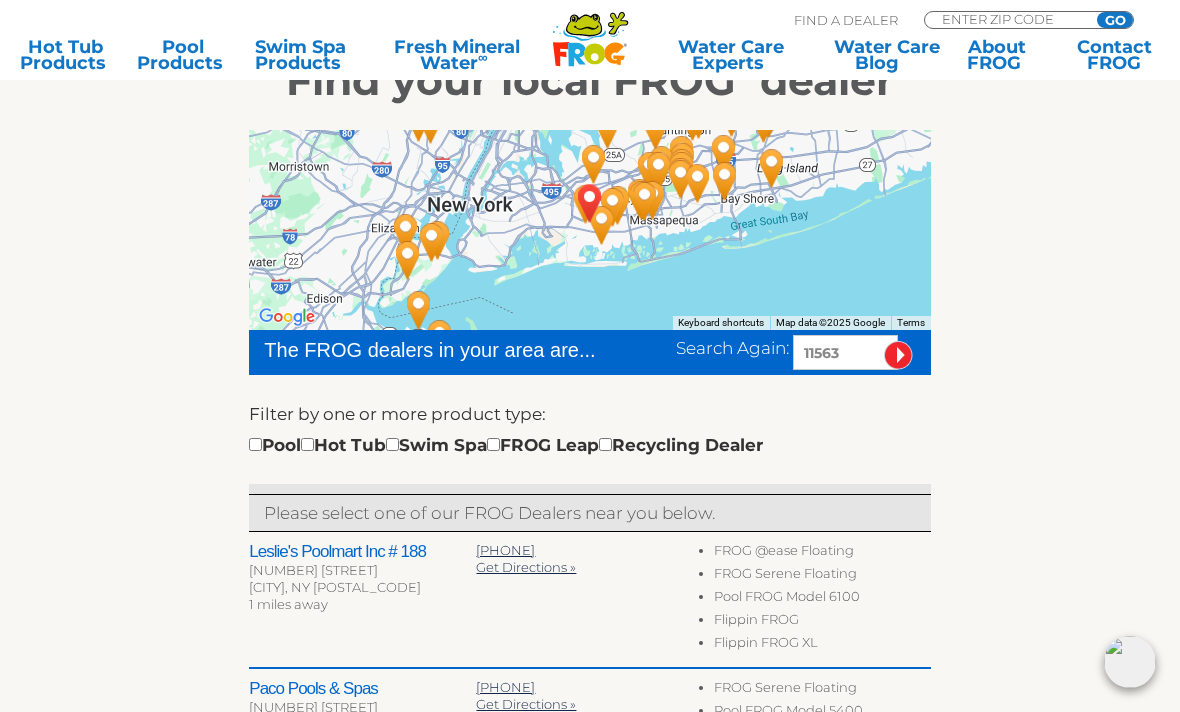 click at bounding box center (493, 444) 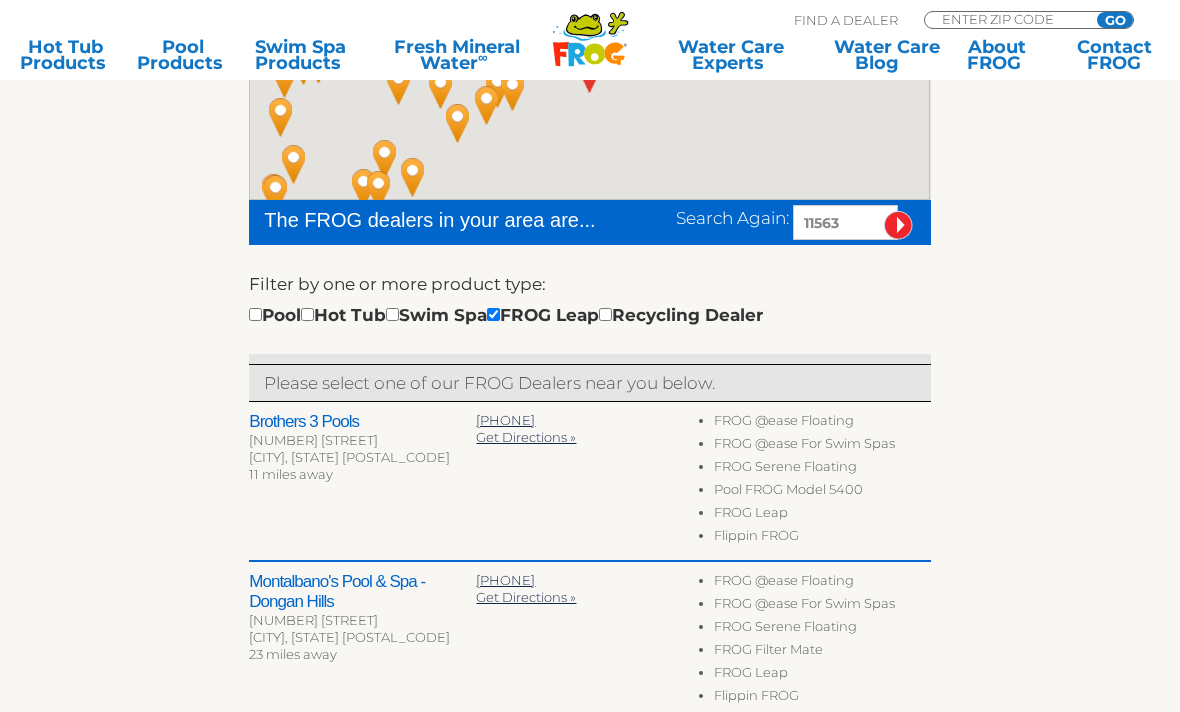 scroll, scrollTop: 425, scrollLeft: 0, axis: vertical 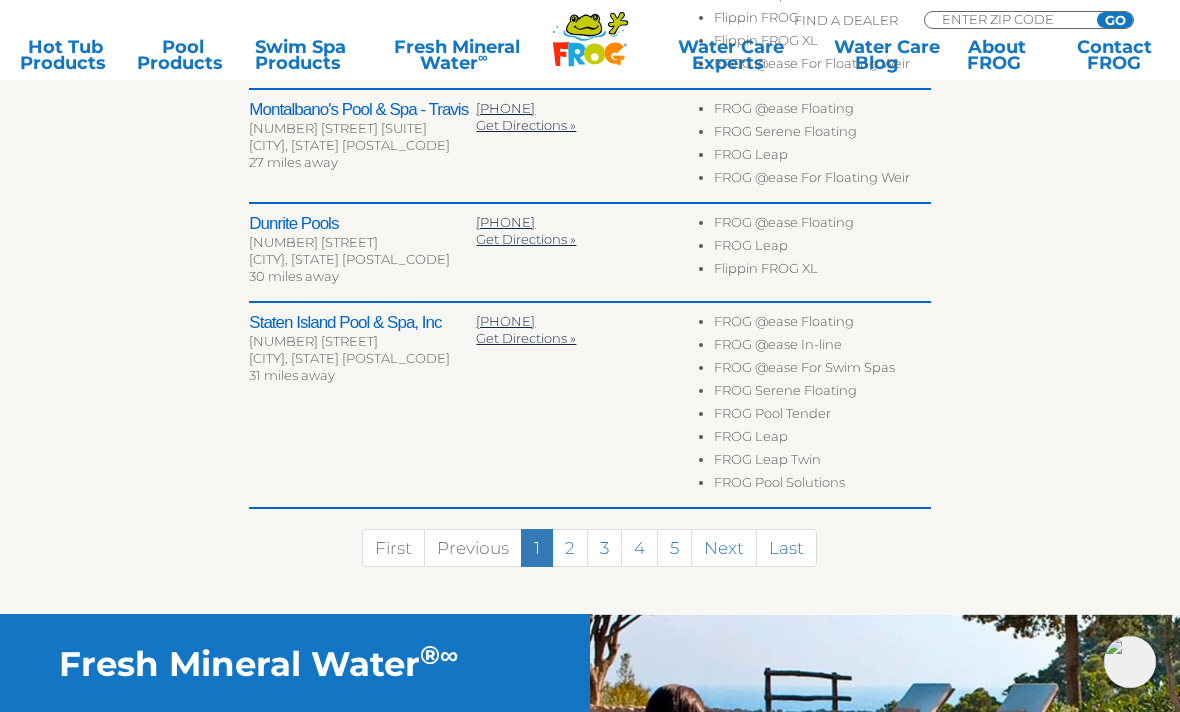click on "2" at bounding box center (570, 548) 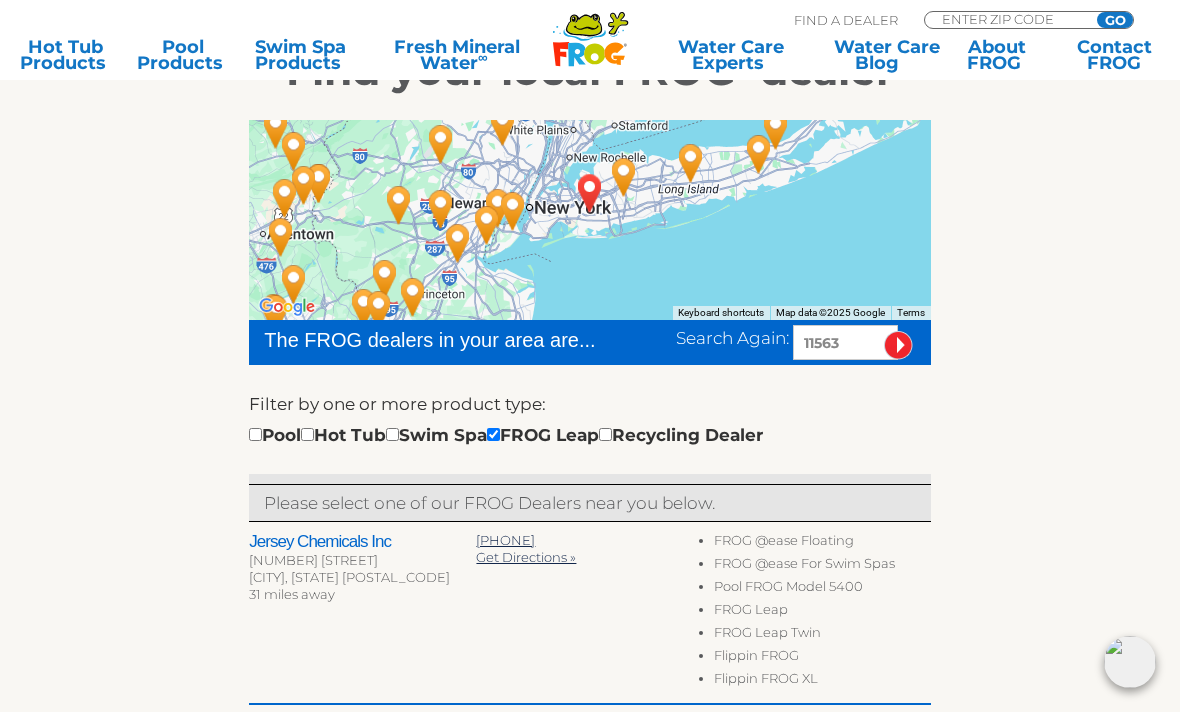 scroll, scrollTop: 302, scrollLeft: 0, axis: vertical 